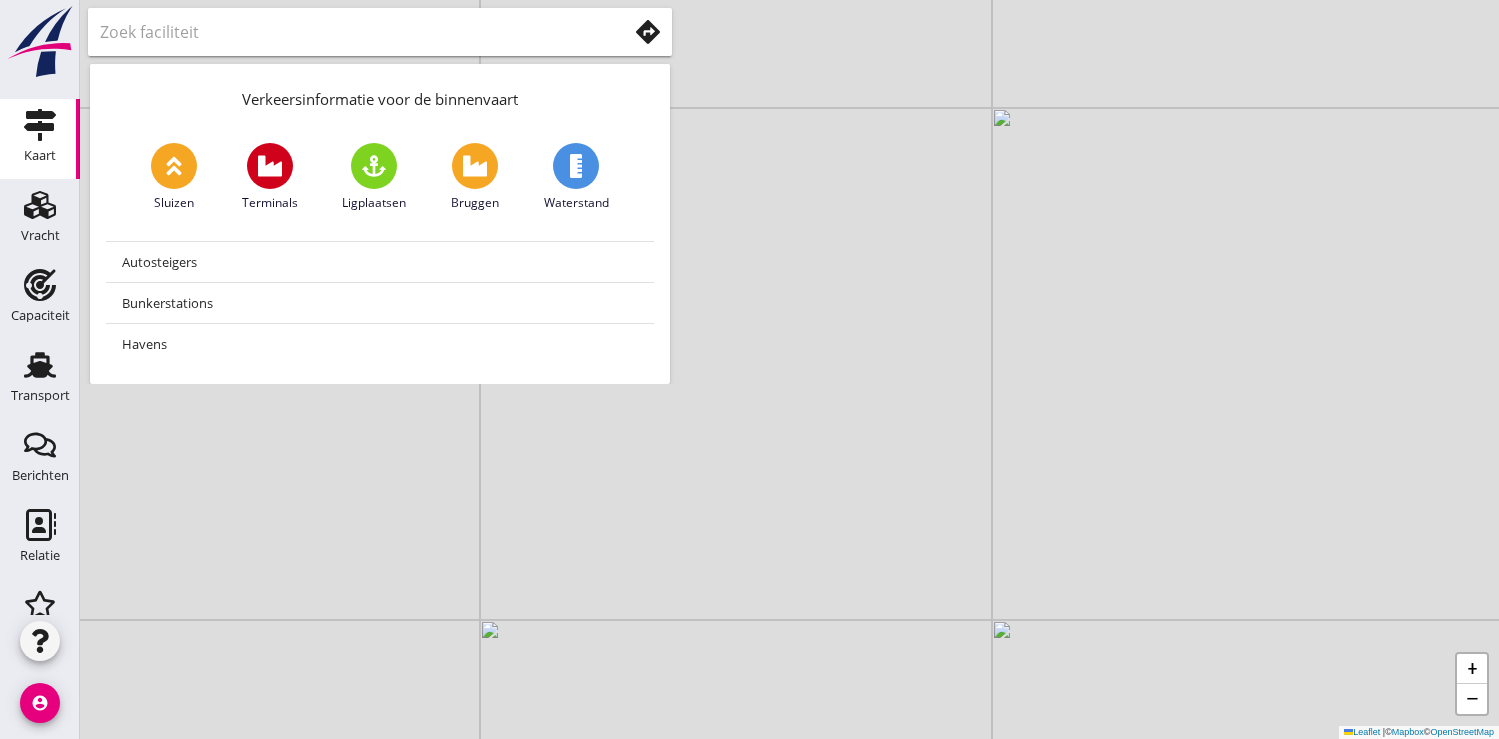 scroll, scrollTop: 0, scrollLeft: 0, axis: both 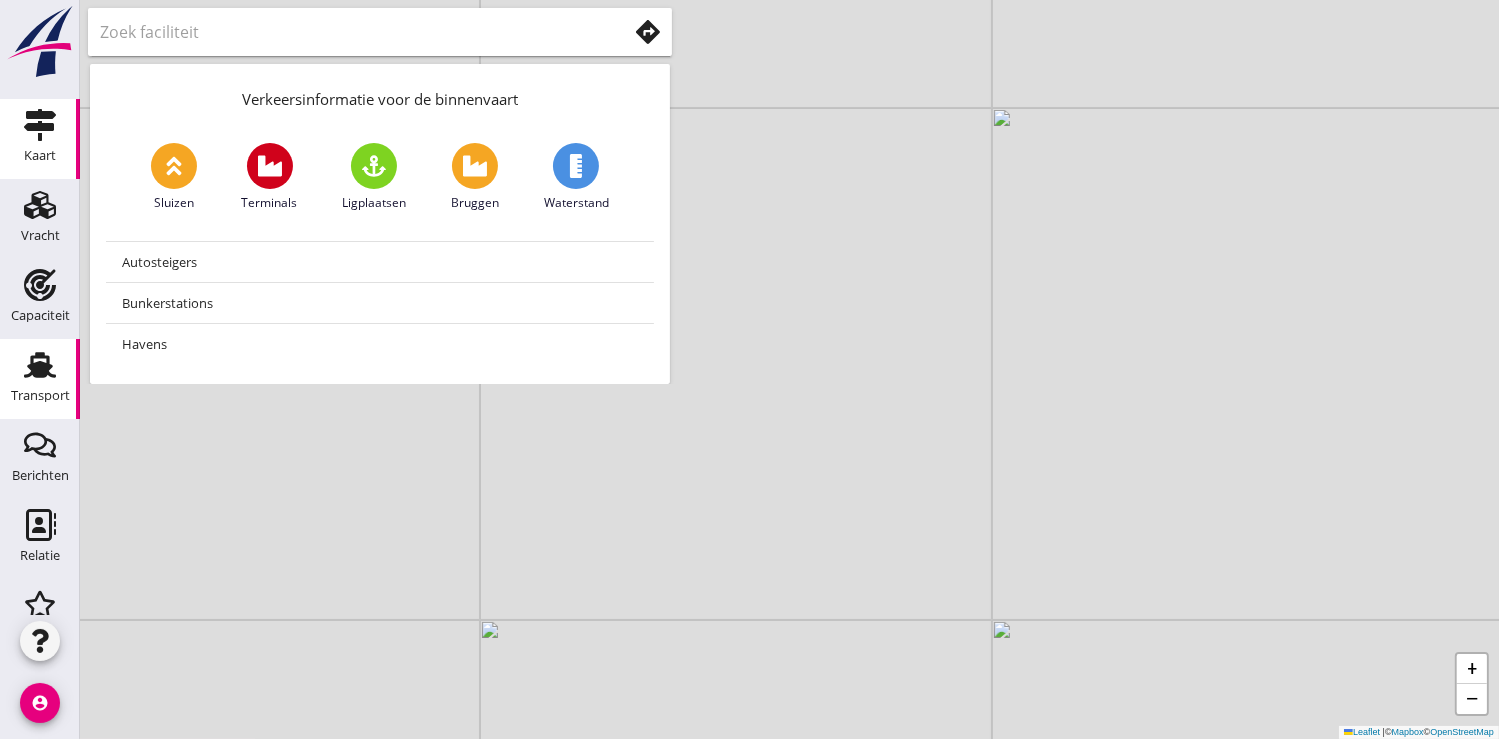 click on "Transport" at bounding box center [40, 365] 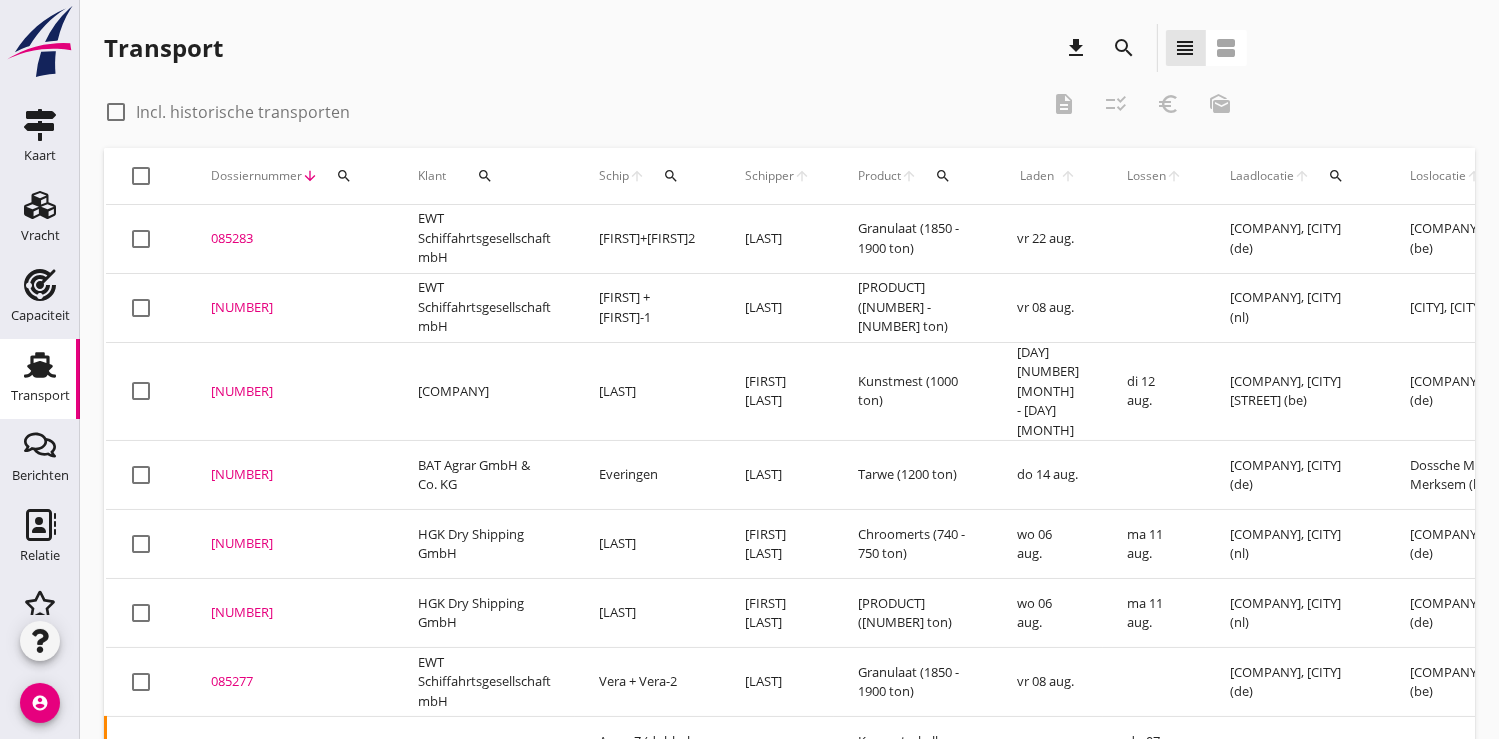 click on "search" at bounding box center (344, 176) 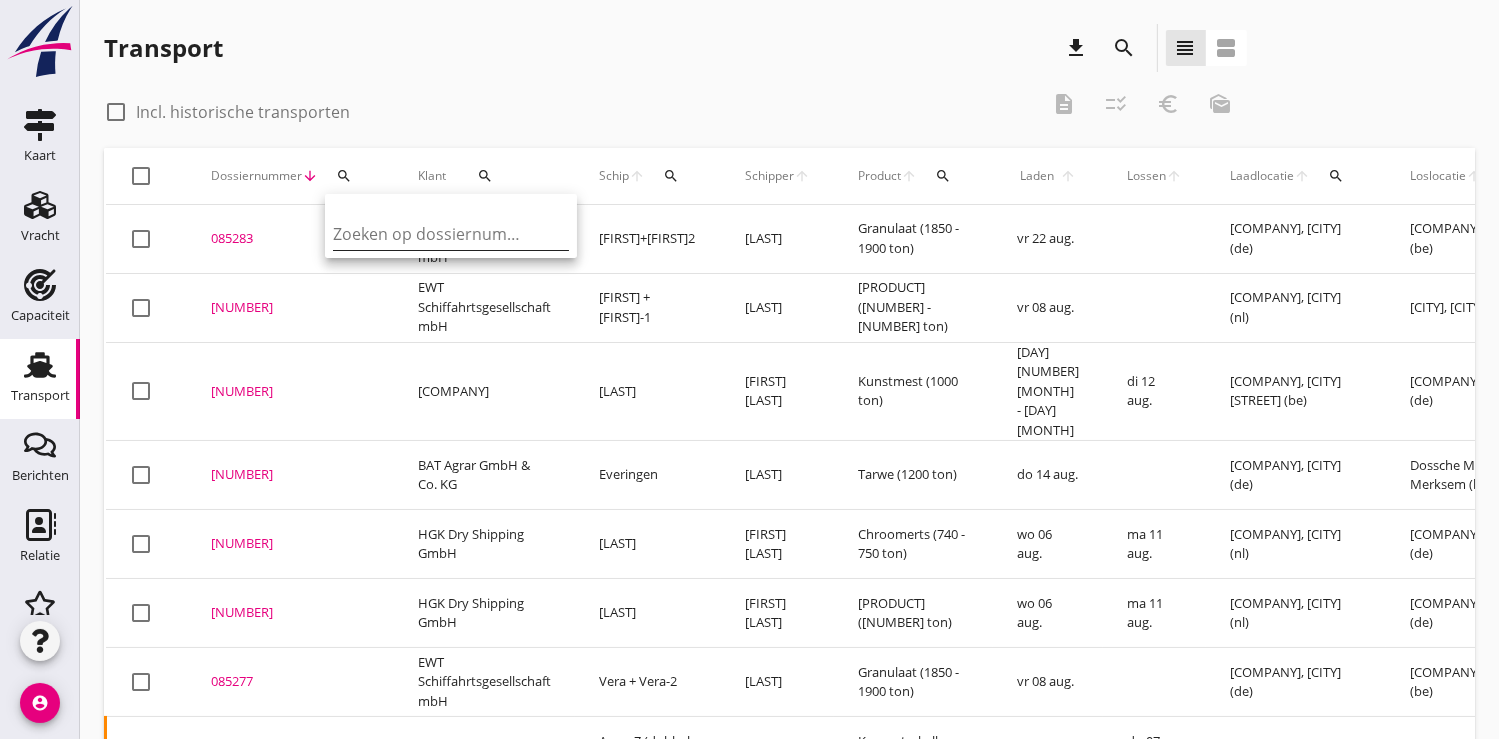 click at bounding box center (437, 234) 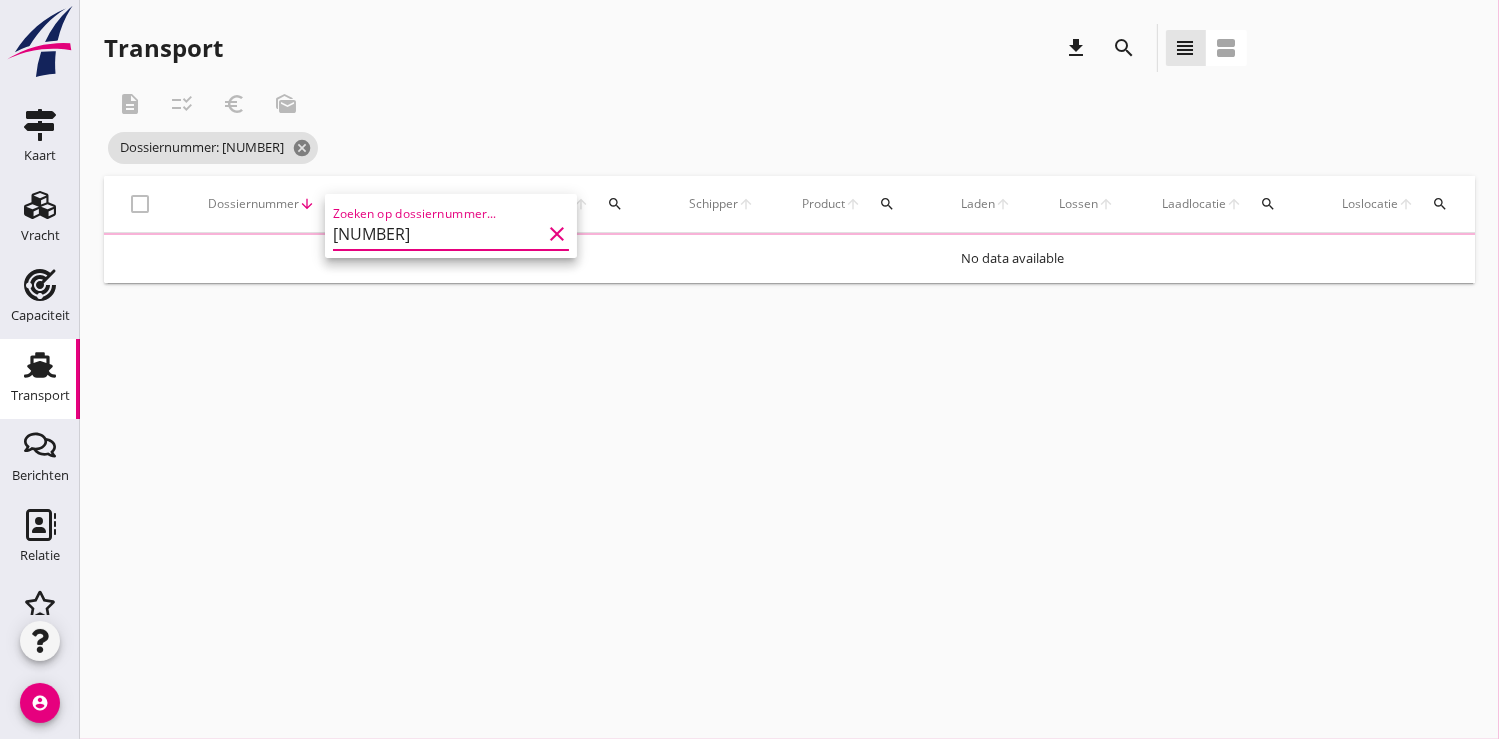 type on "[NUMBER]" 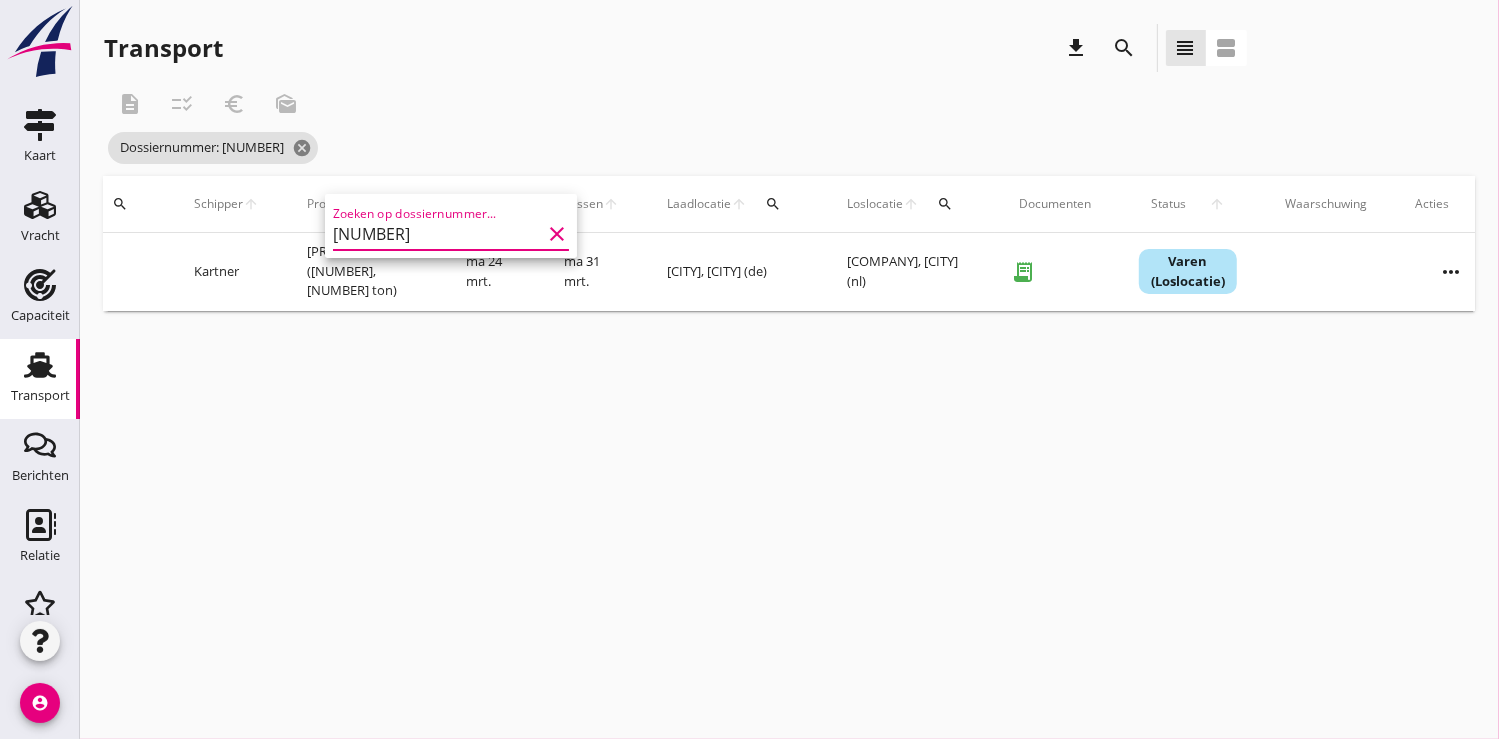 scroll, scrollTop: 0, scrollLeft: 534, axis: horizontal 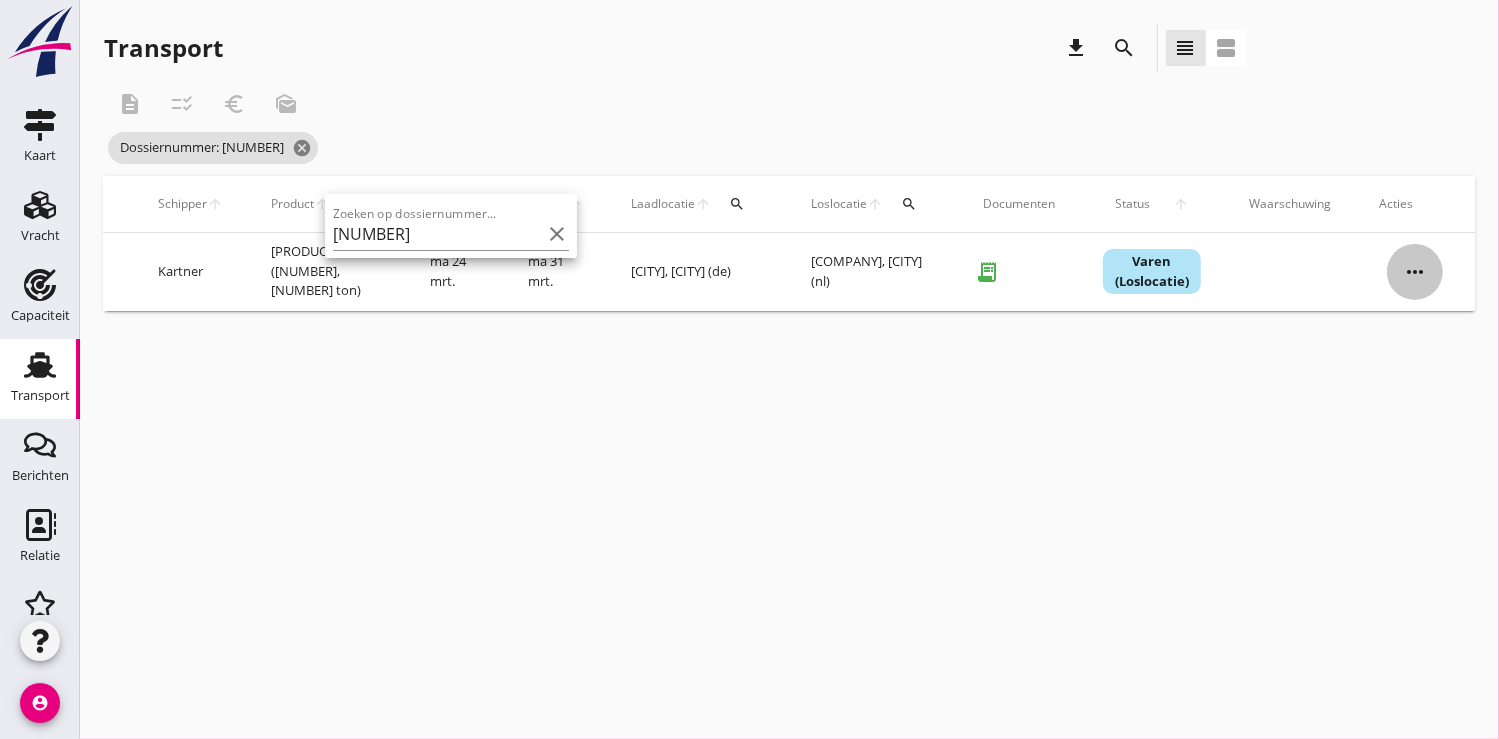 click on "more_horiz" at bounding box center (1415, 272) 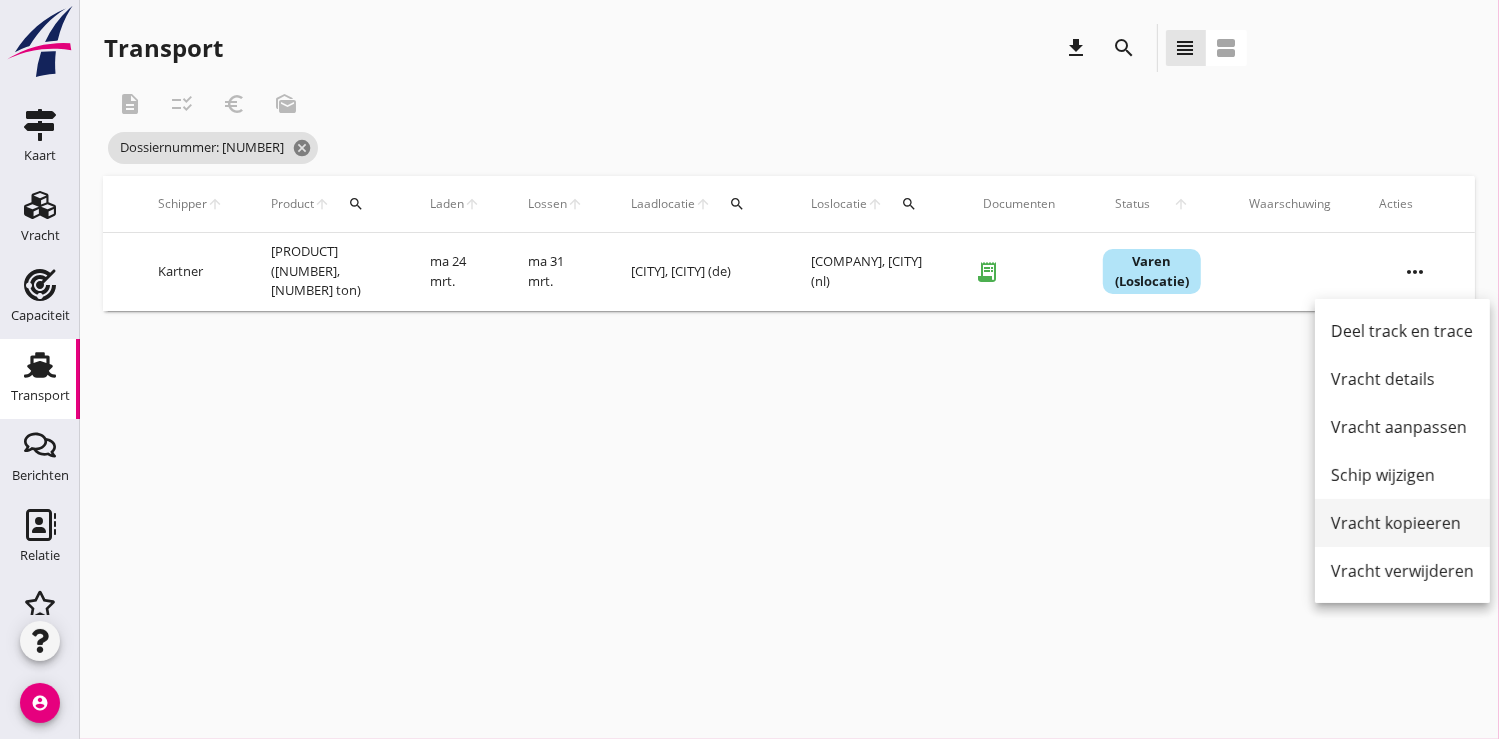 click on "Vracht kopieeren" at bounding box center [1402, 523] 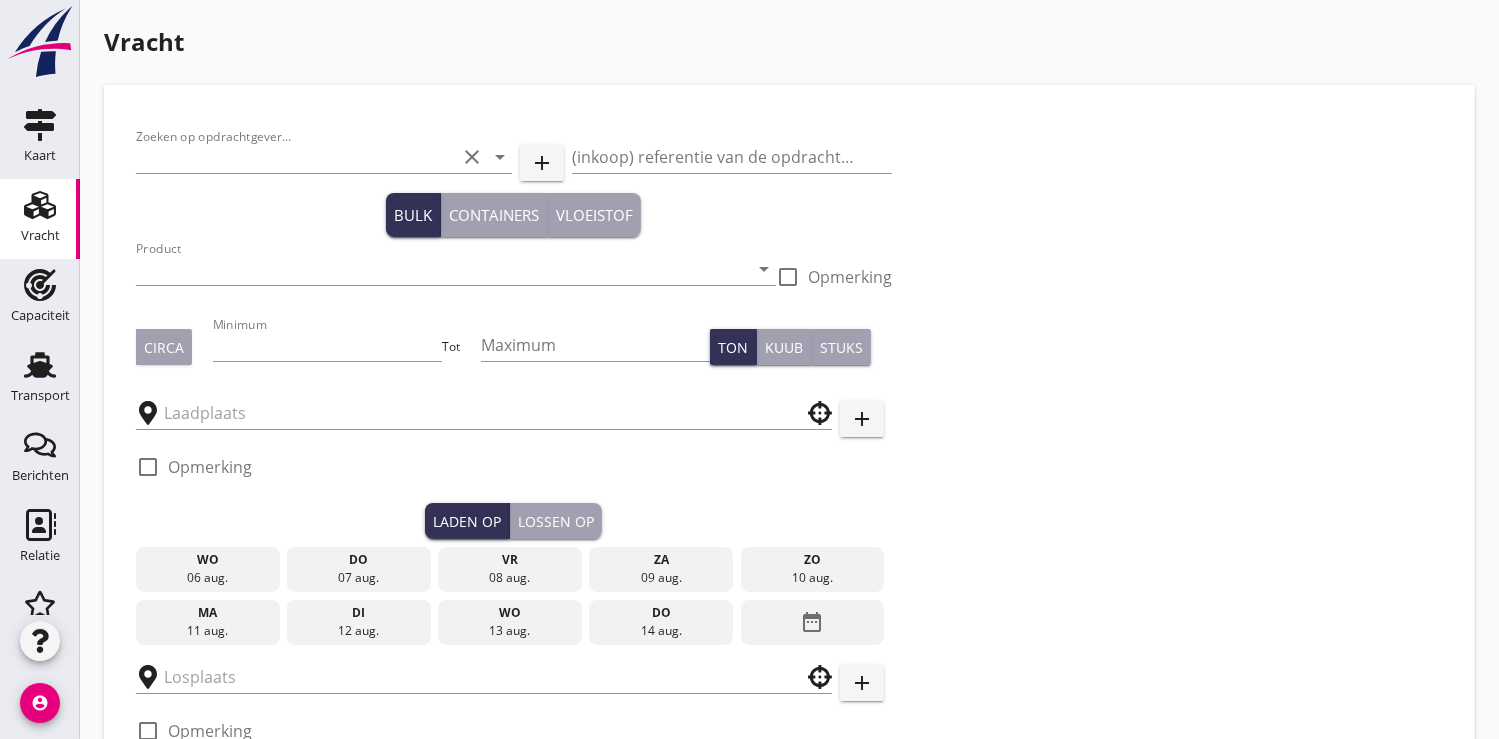 type on "K+S Minerals and Agriculture GmbH" 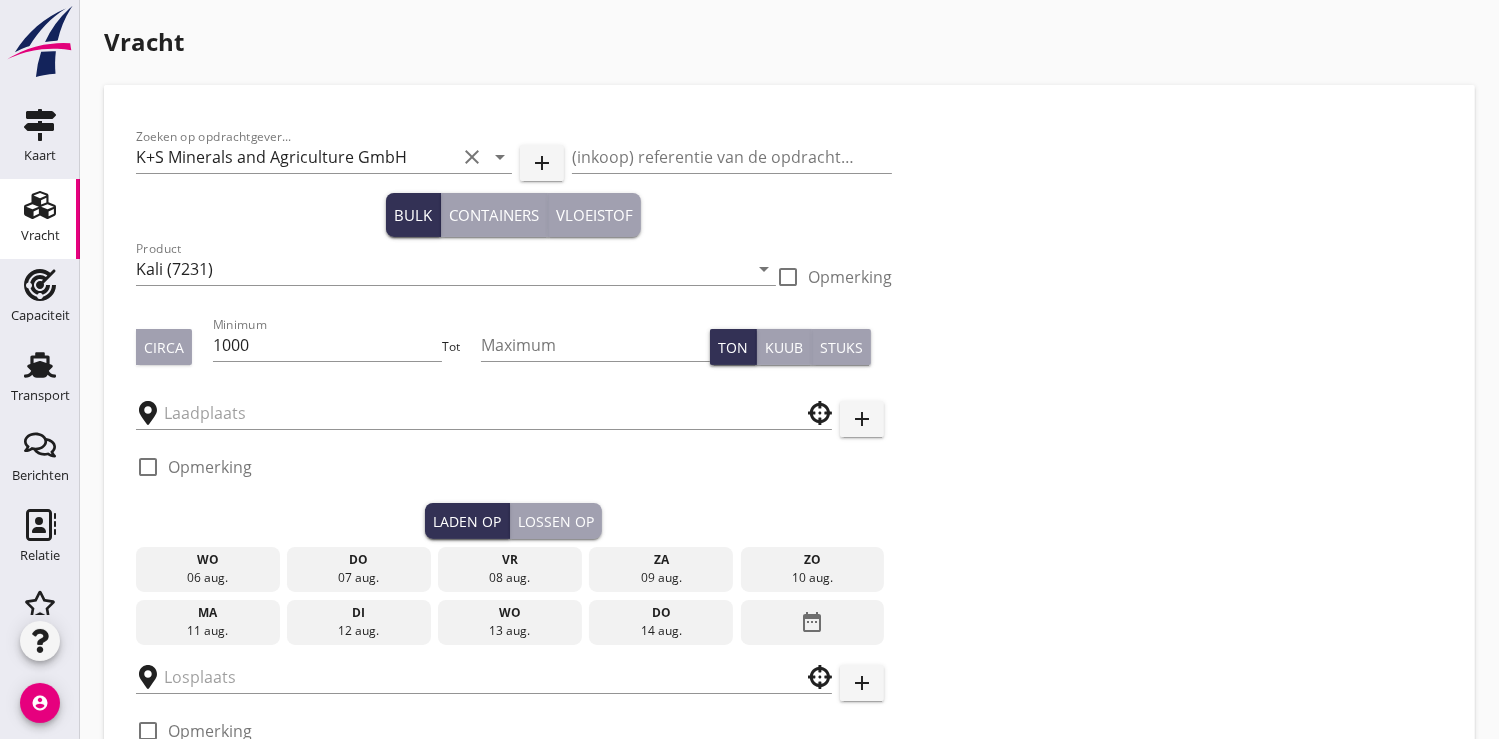type on "UHH" 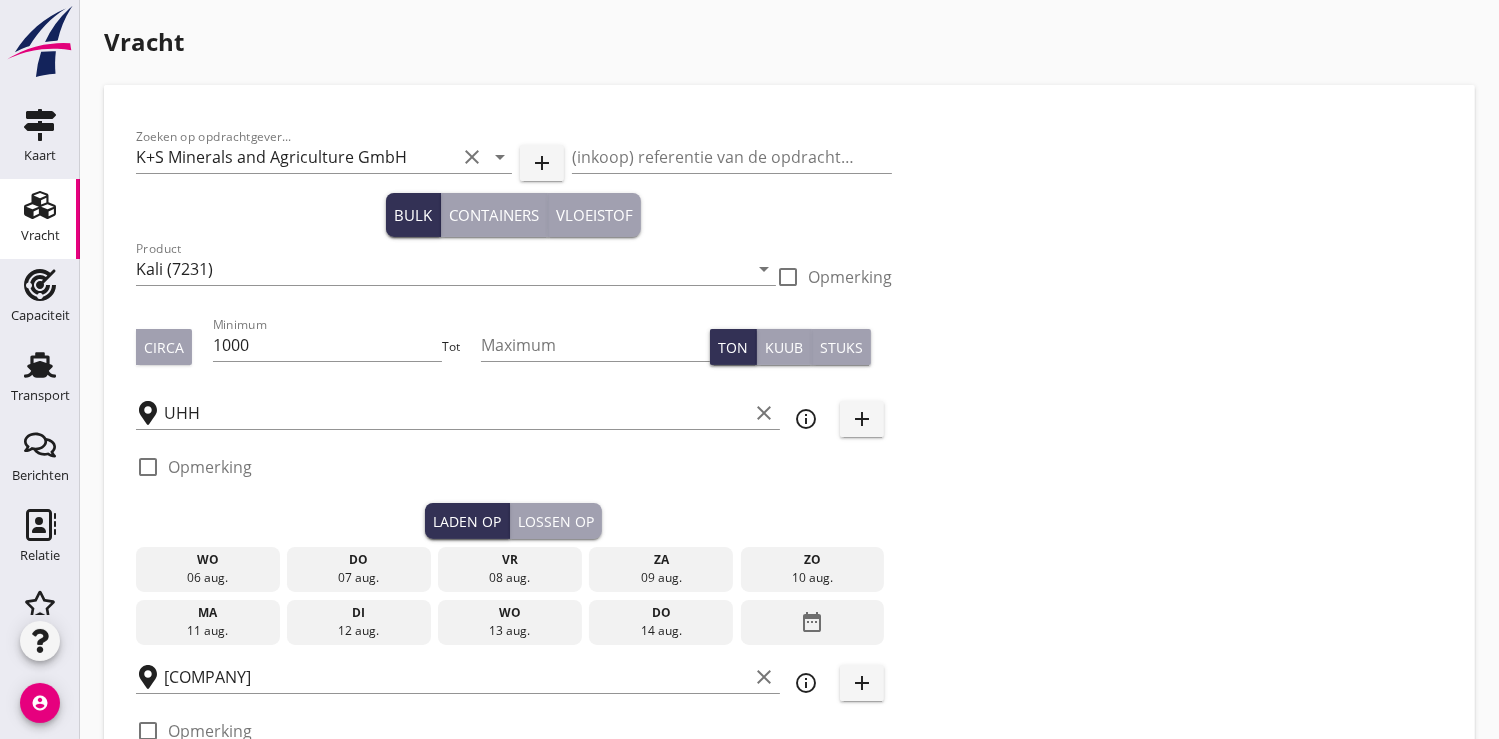 type on "650" 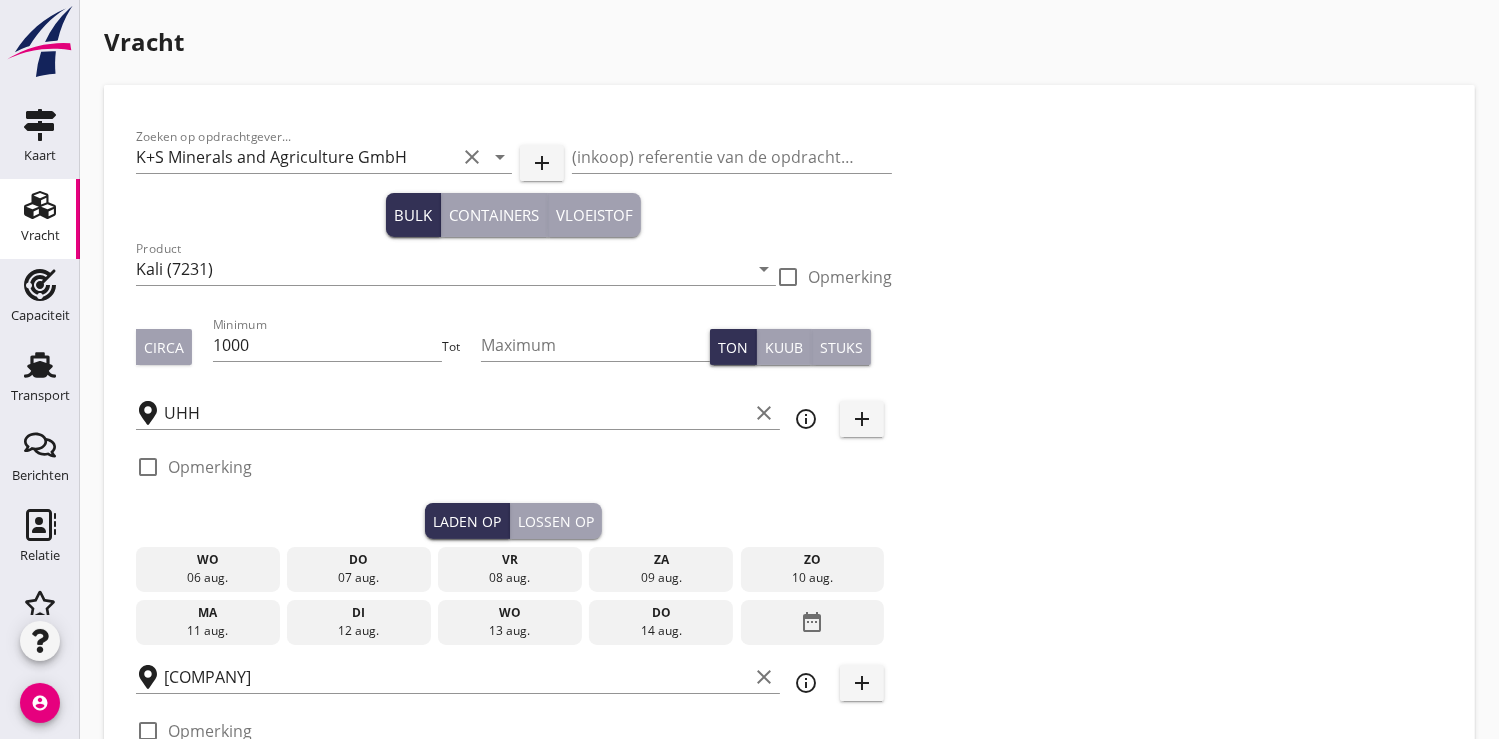 radio on "false" 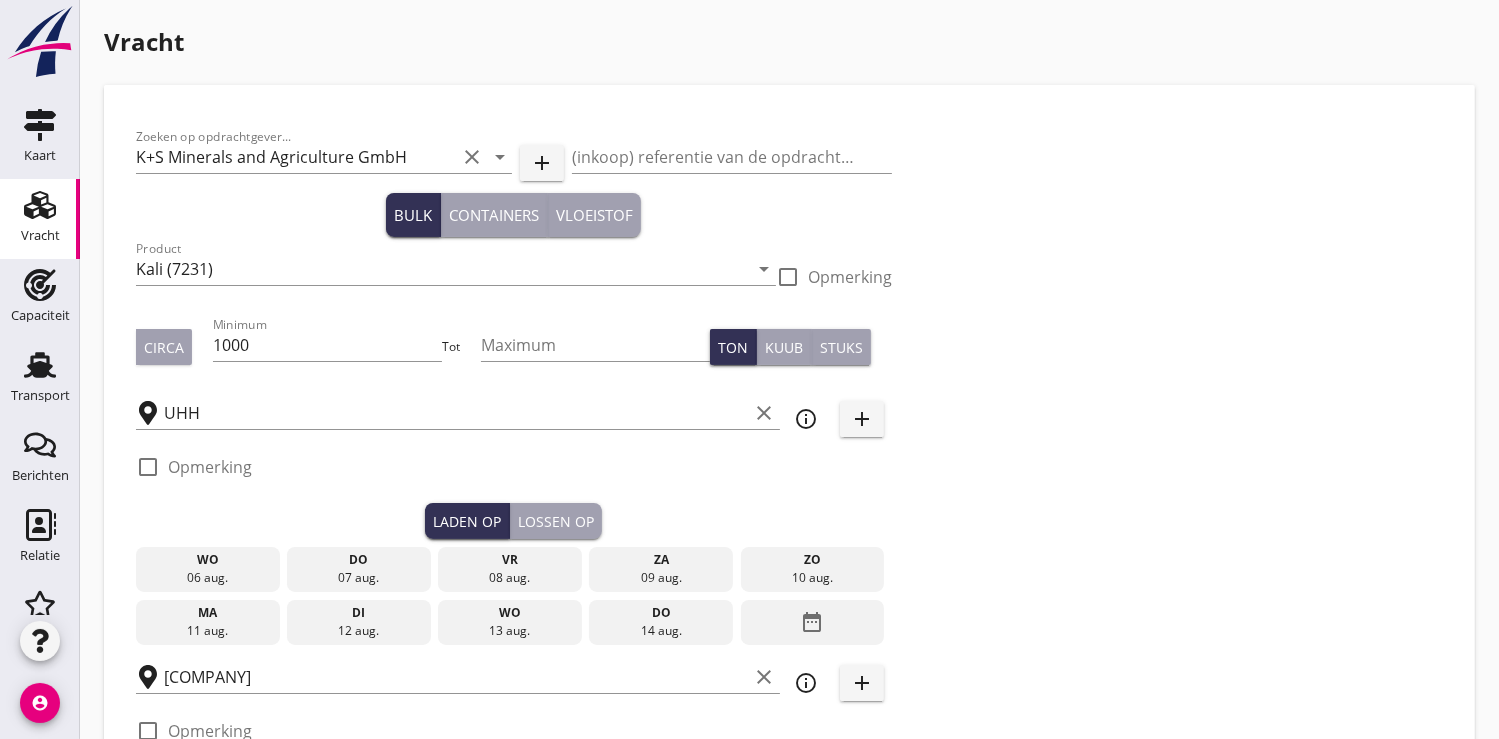 checkbox on "true" 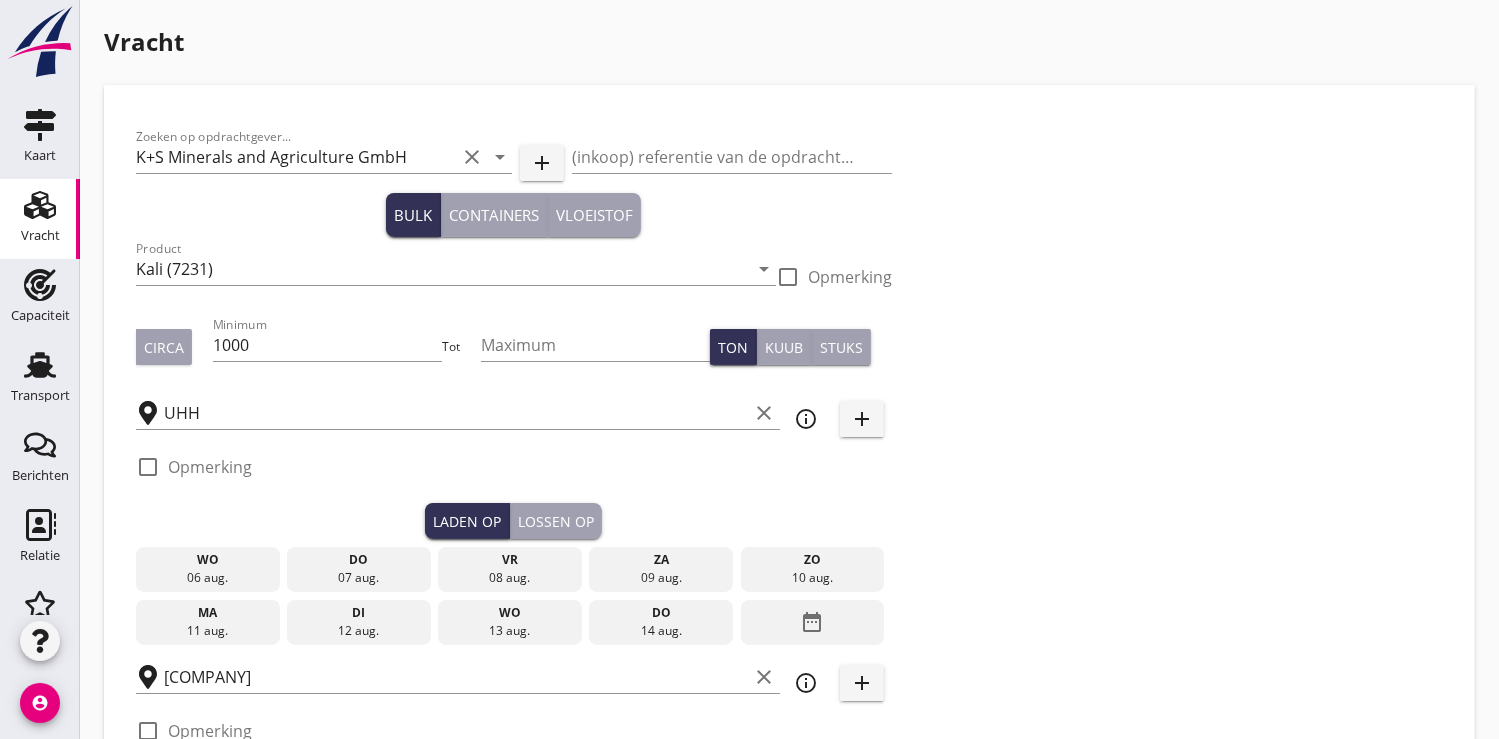 checkbox on "true" 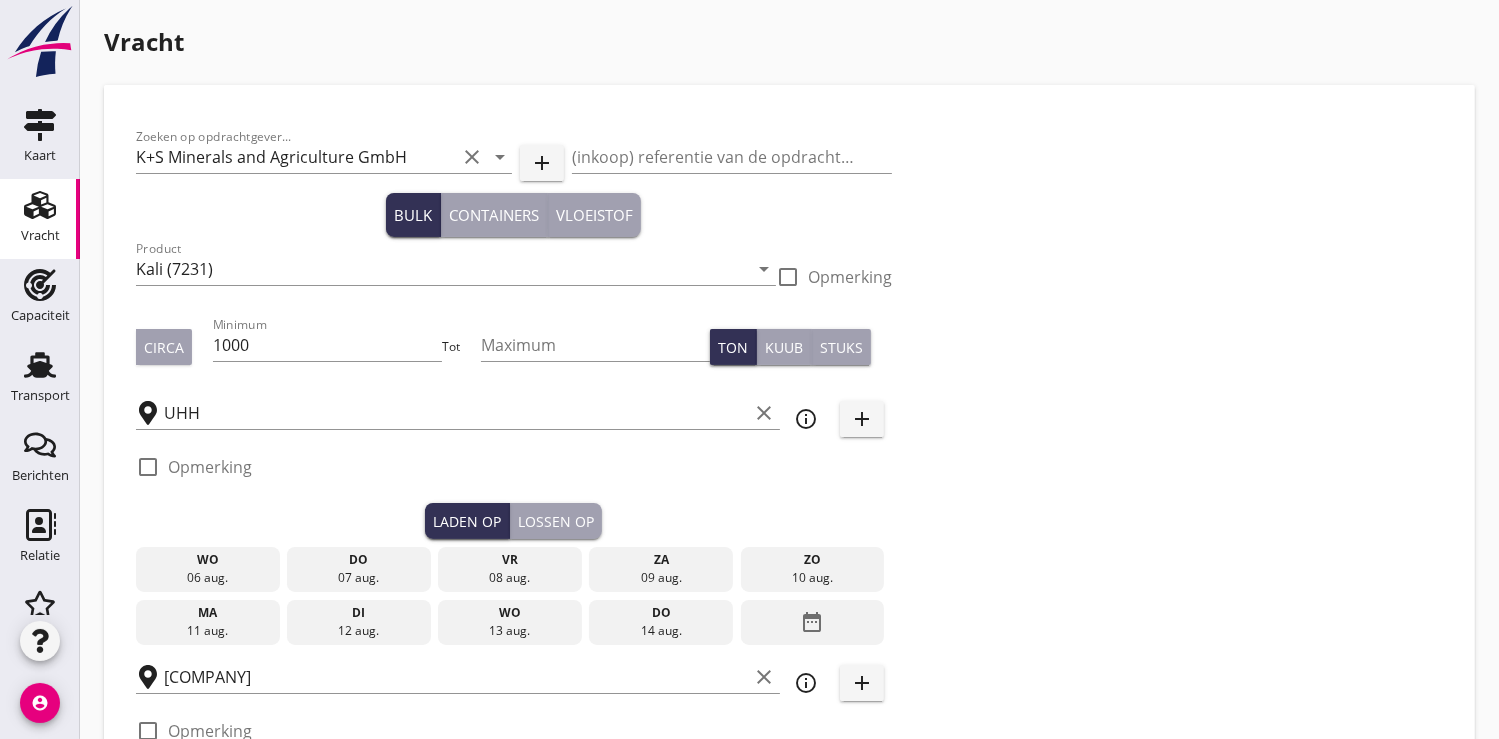 type on "2" 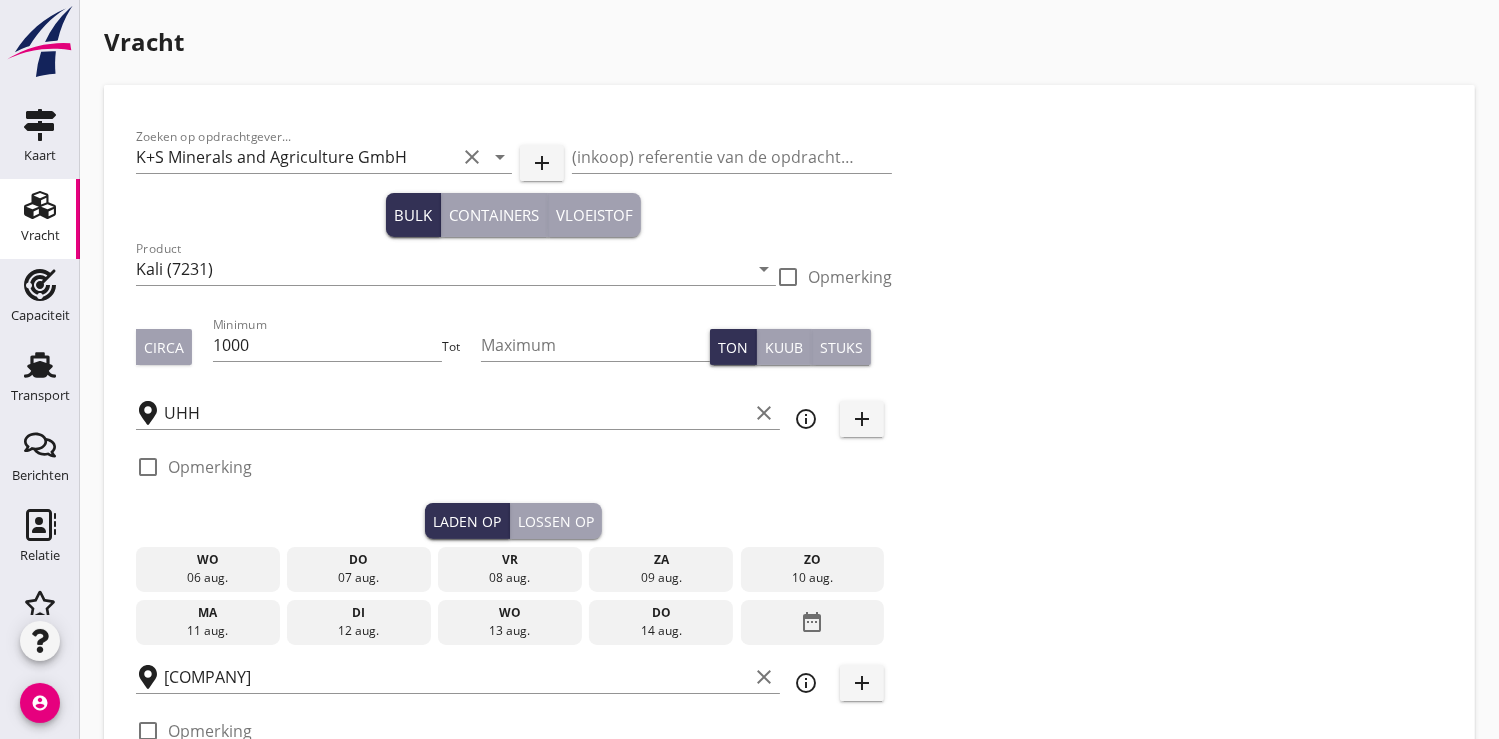 radio on "false" 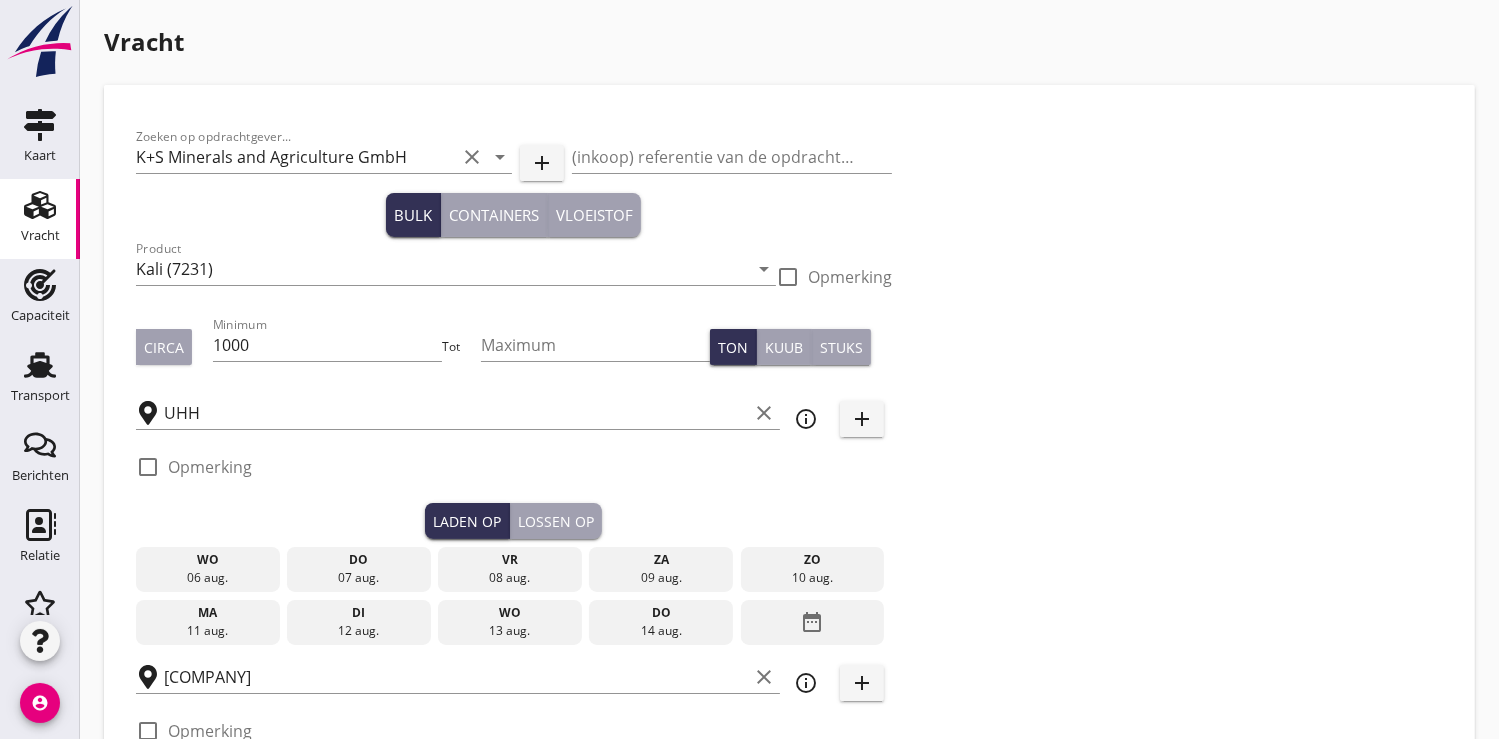 scroll, scrollTop: 222, scrollLeft: 0, axis: vertical 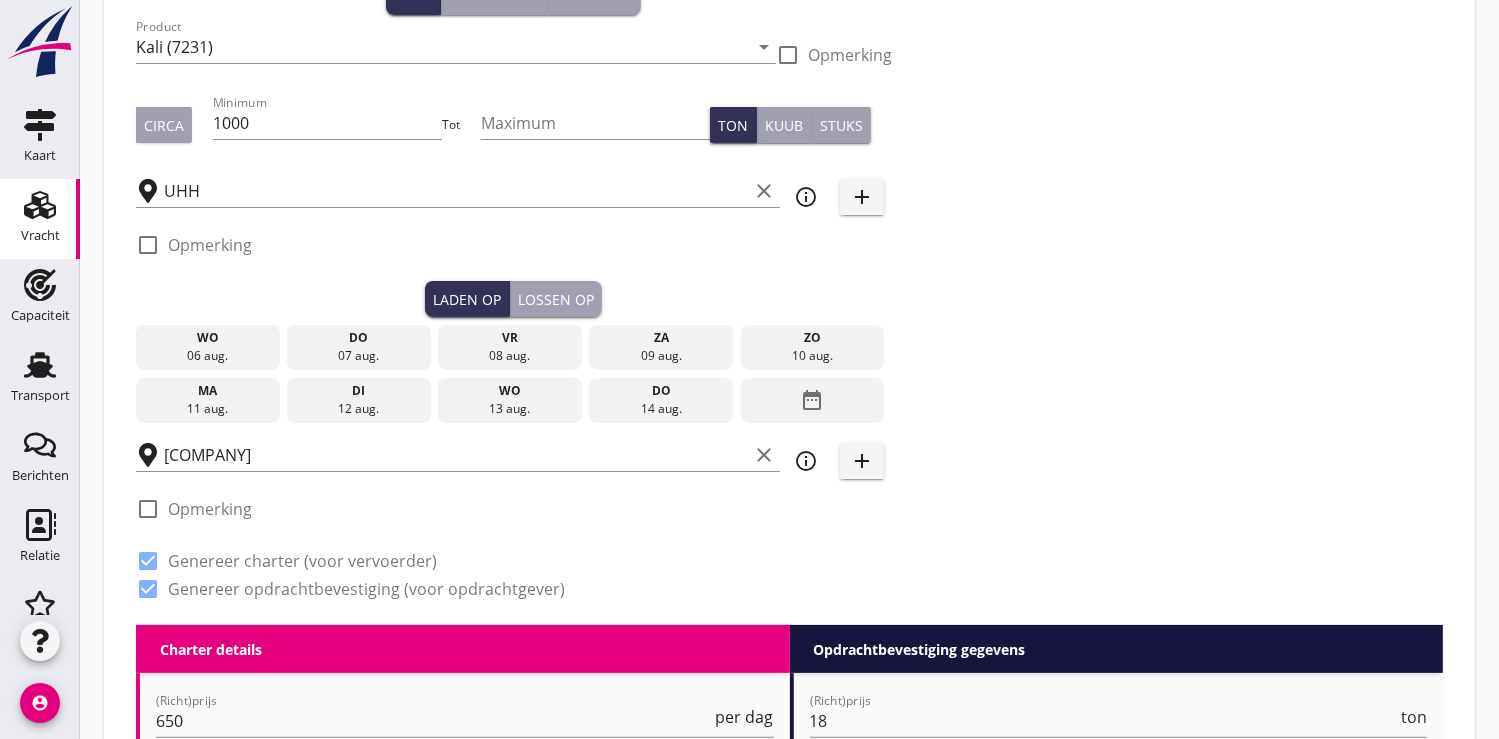 click on "11 aug." at bounding box center [208, 409] 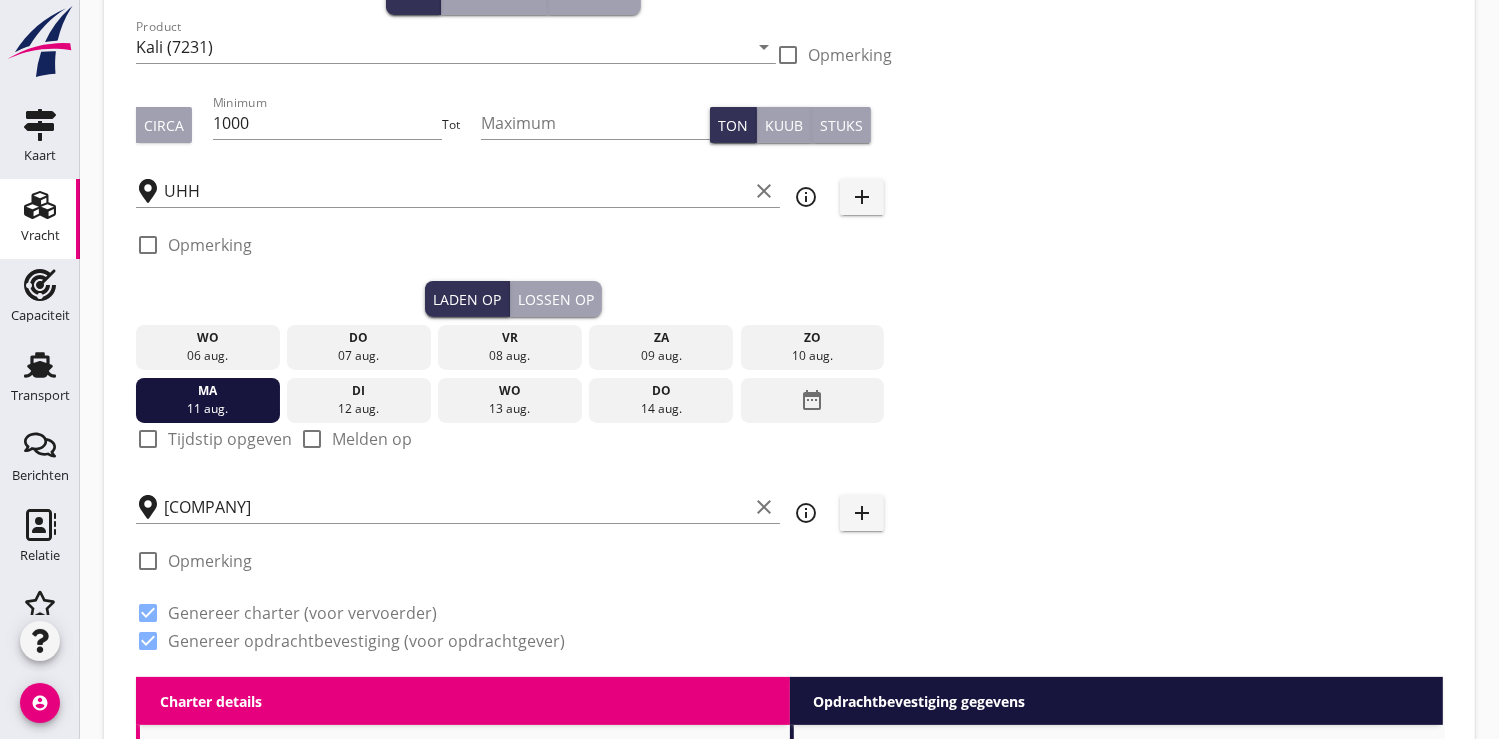 click at bounding box center (148, 439) 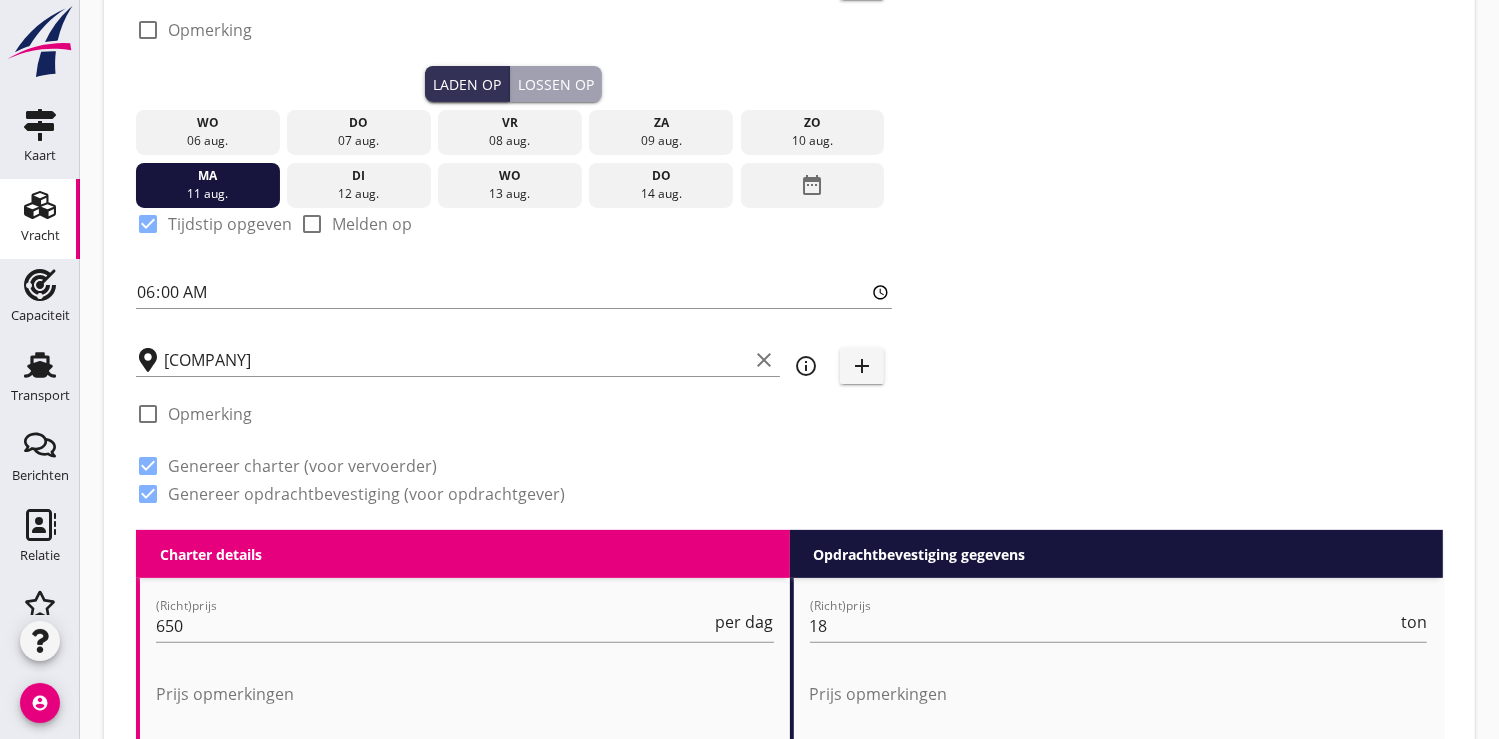 scroll, scrollTop: 444, scrollLeft: 0, axis: vertical 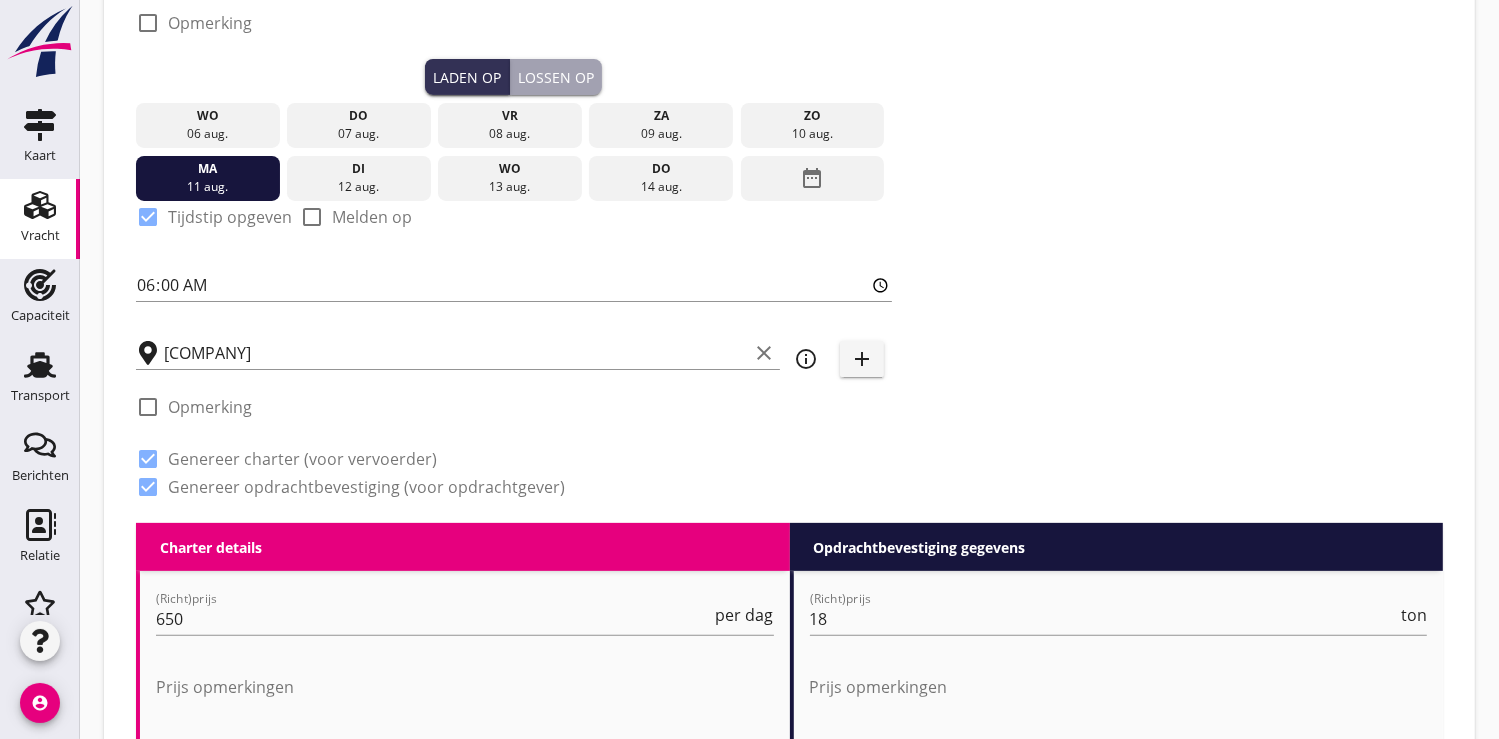 click on "Lossen op" at bounding box center [556, 77] 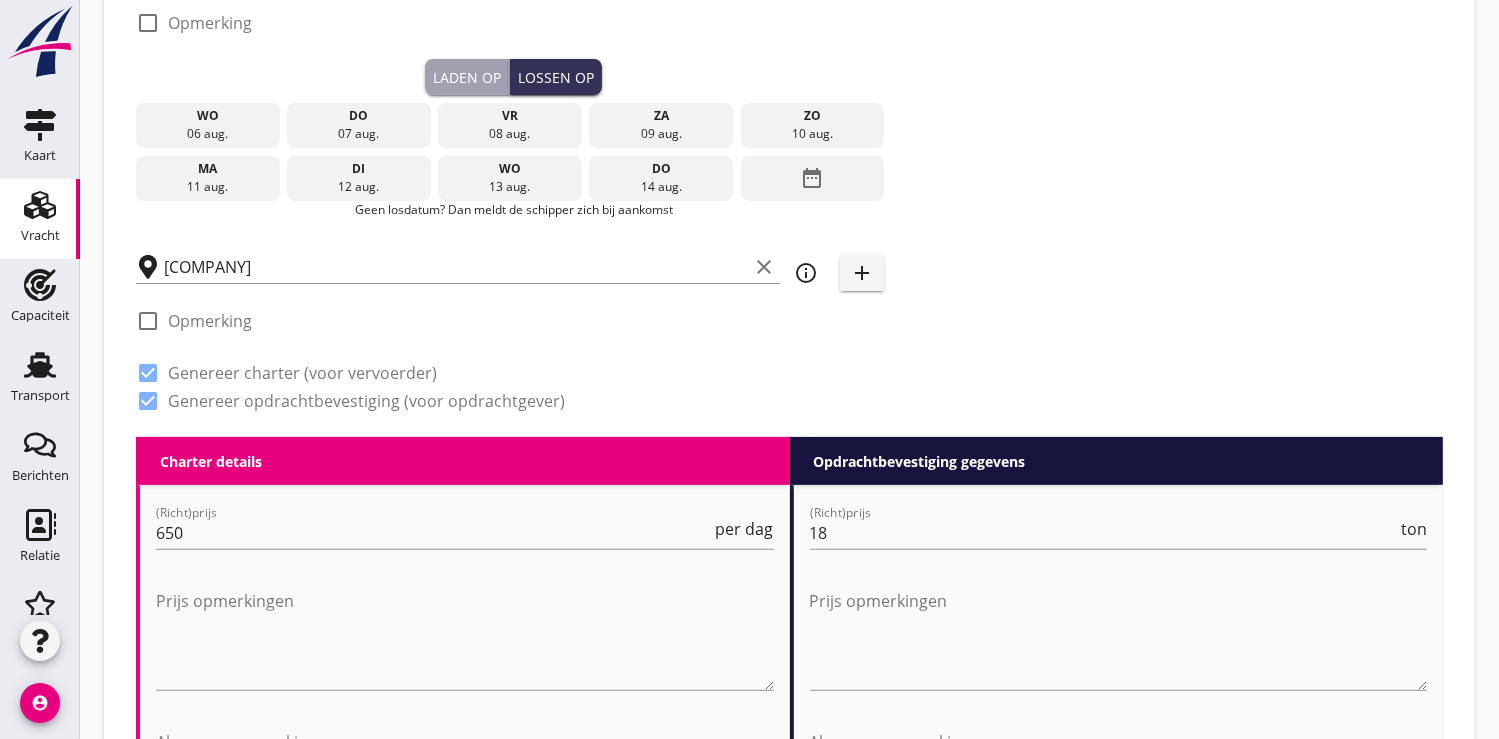 click on "date_range" at bounding box center [812, 178] 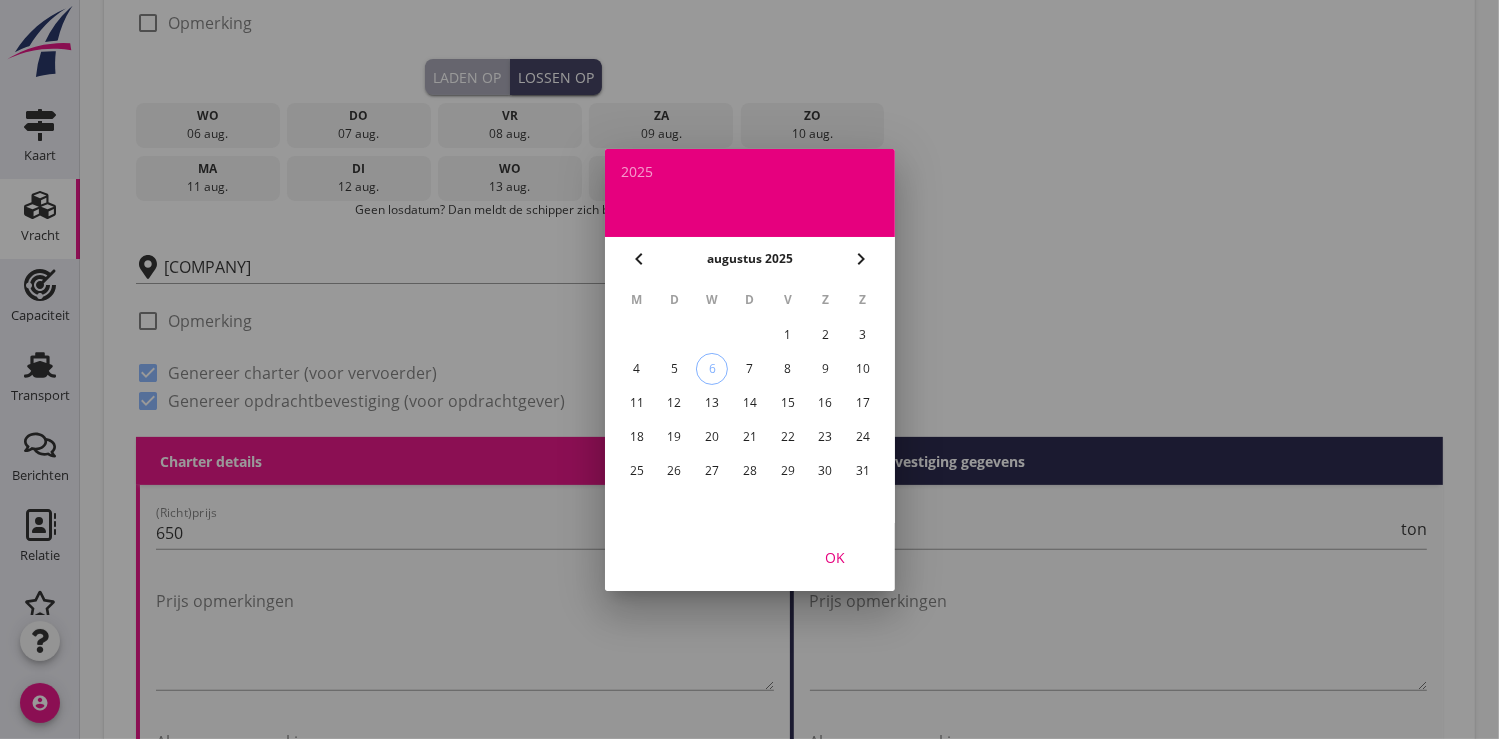 click on "19" at bounding box center (674, 437) 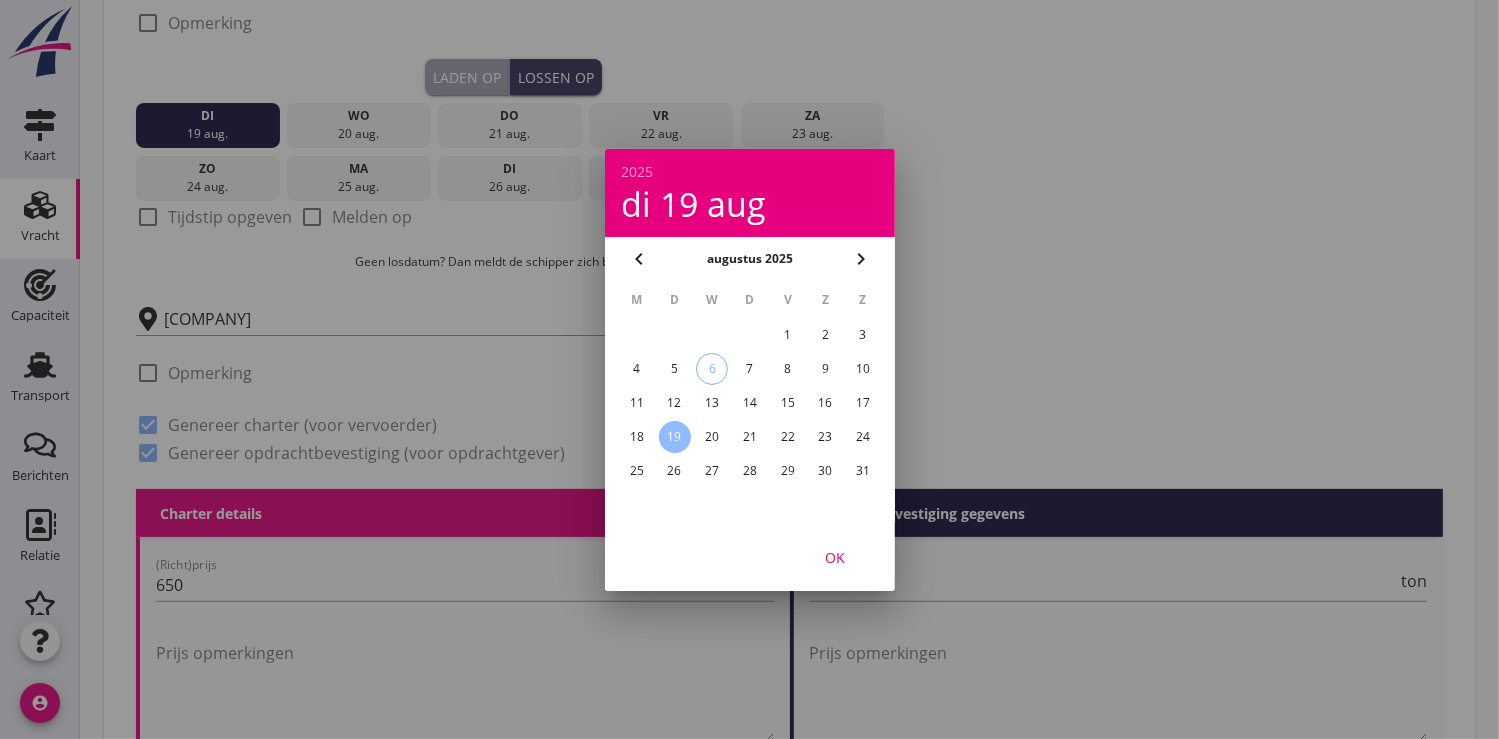 click on "OK" at bounding box center (835, 556) 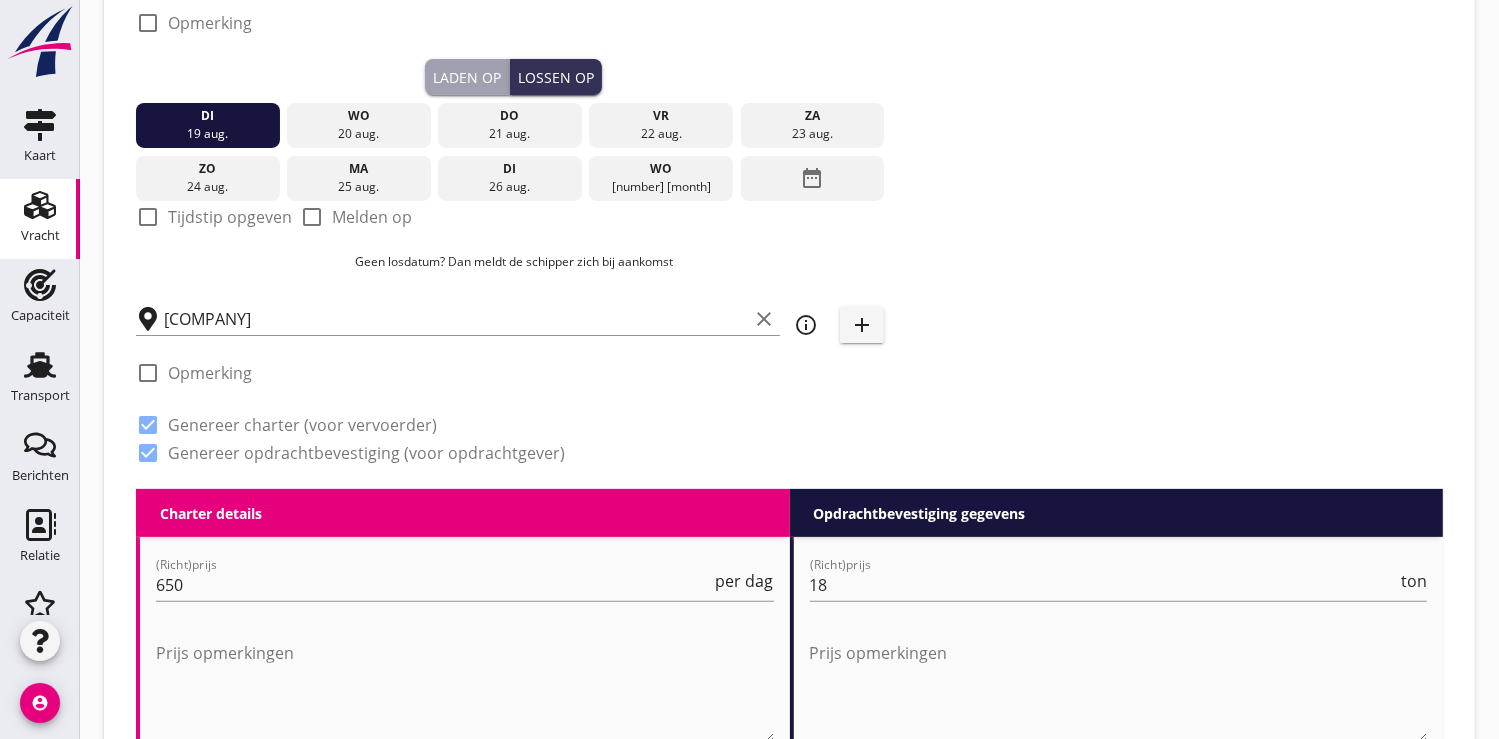 click at bounding box center [148, 217] 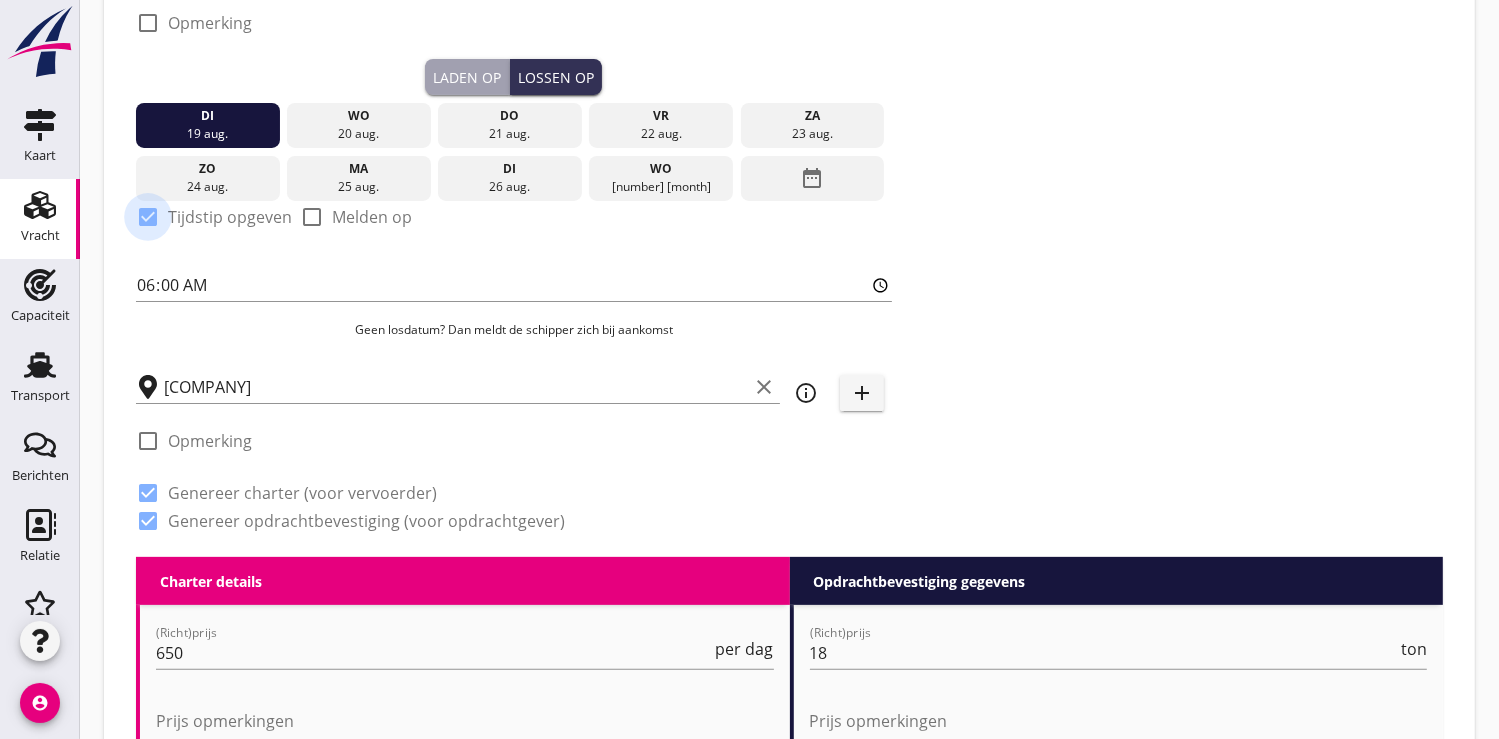 checkbox on "true" 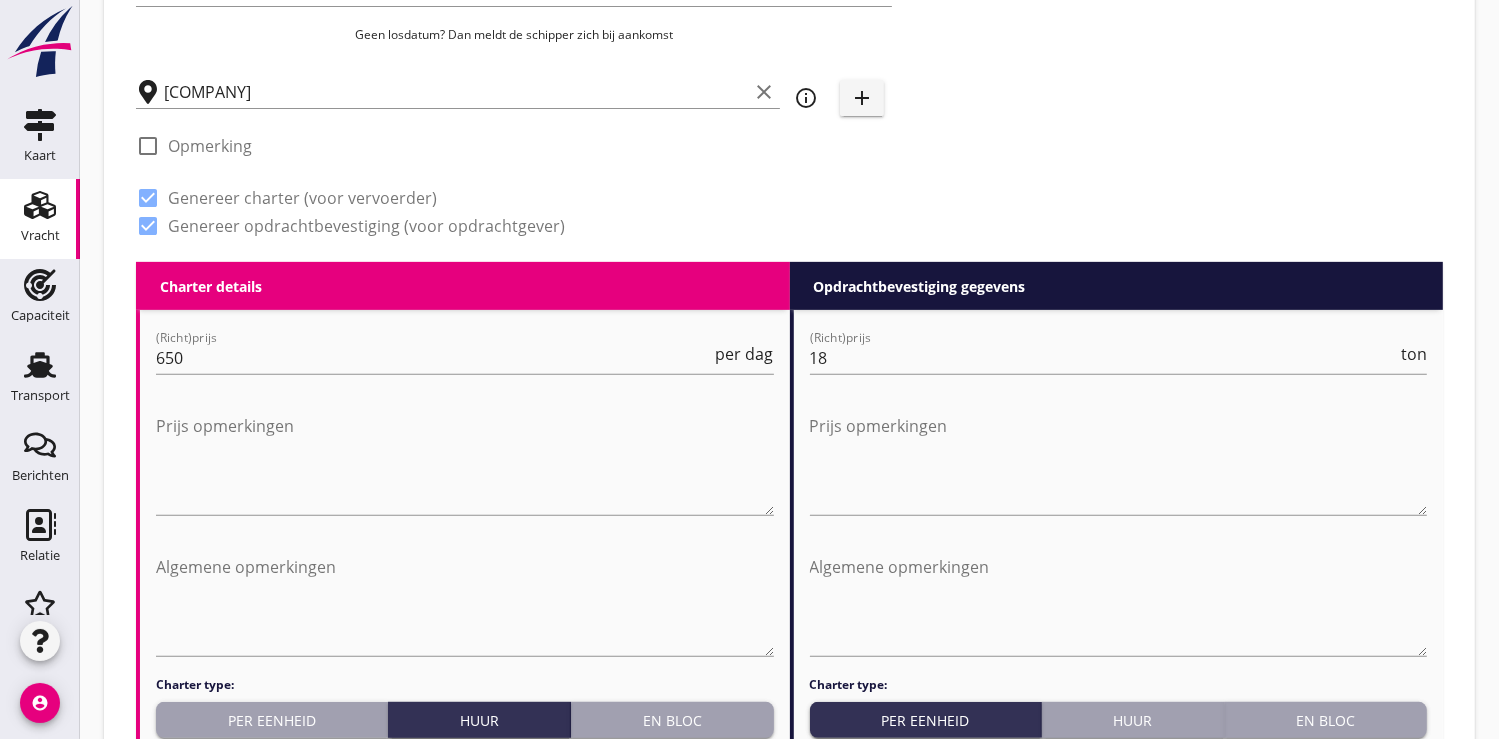 scroll, scrollTop: 888, scrollLeft: 0, axis: vertical 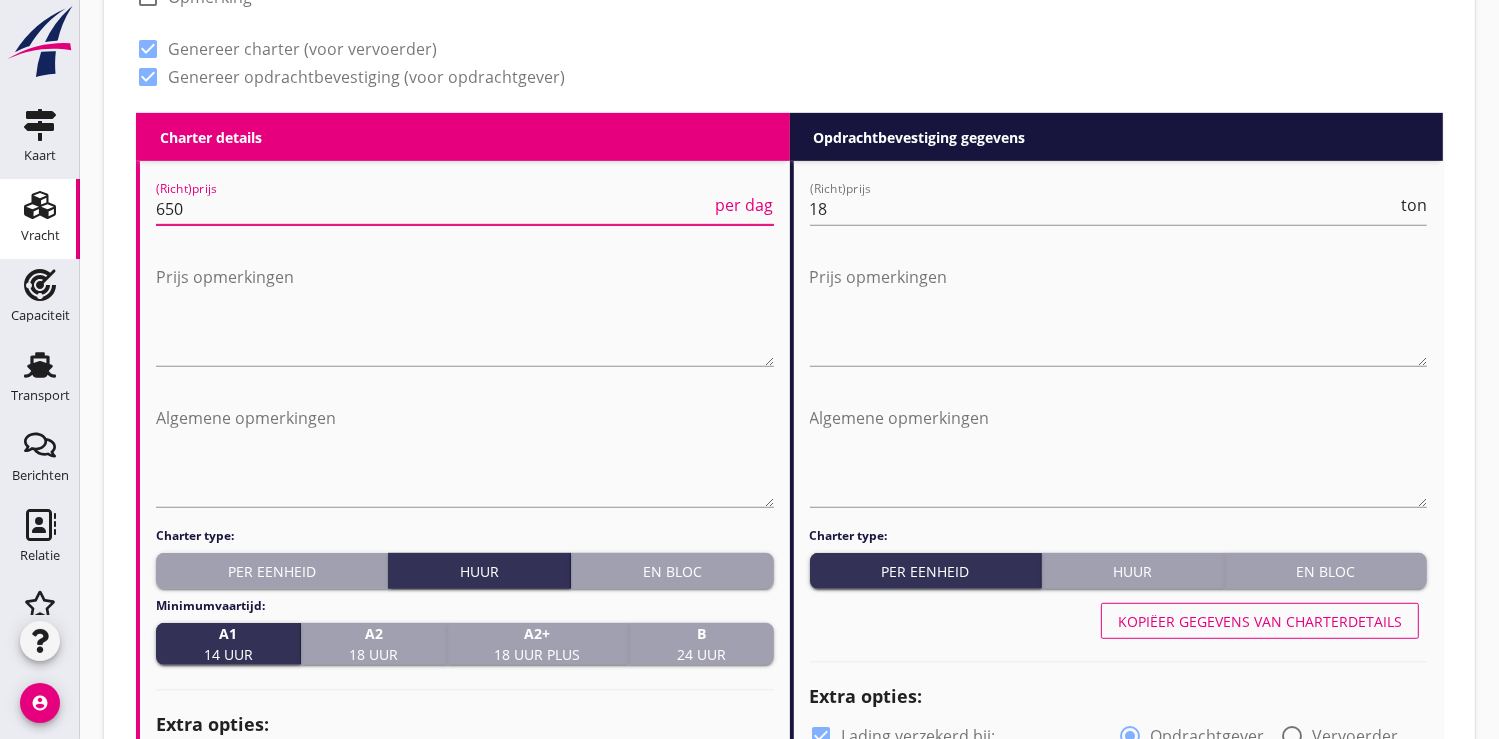 drag, startPoint x: 178, startPoint y: 213, endPoint x: 129, endPoint y: 213, distance: 49 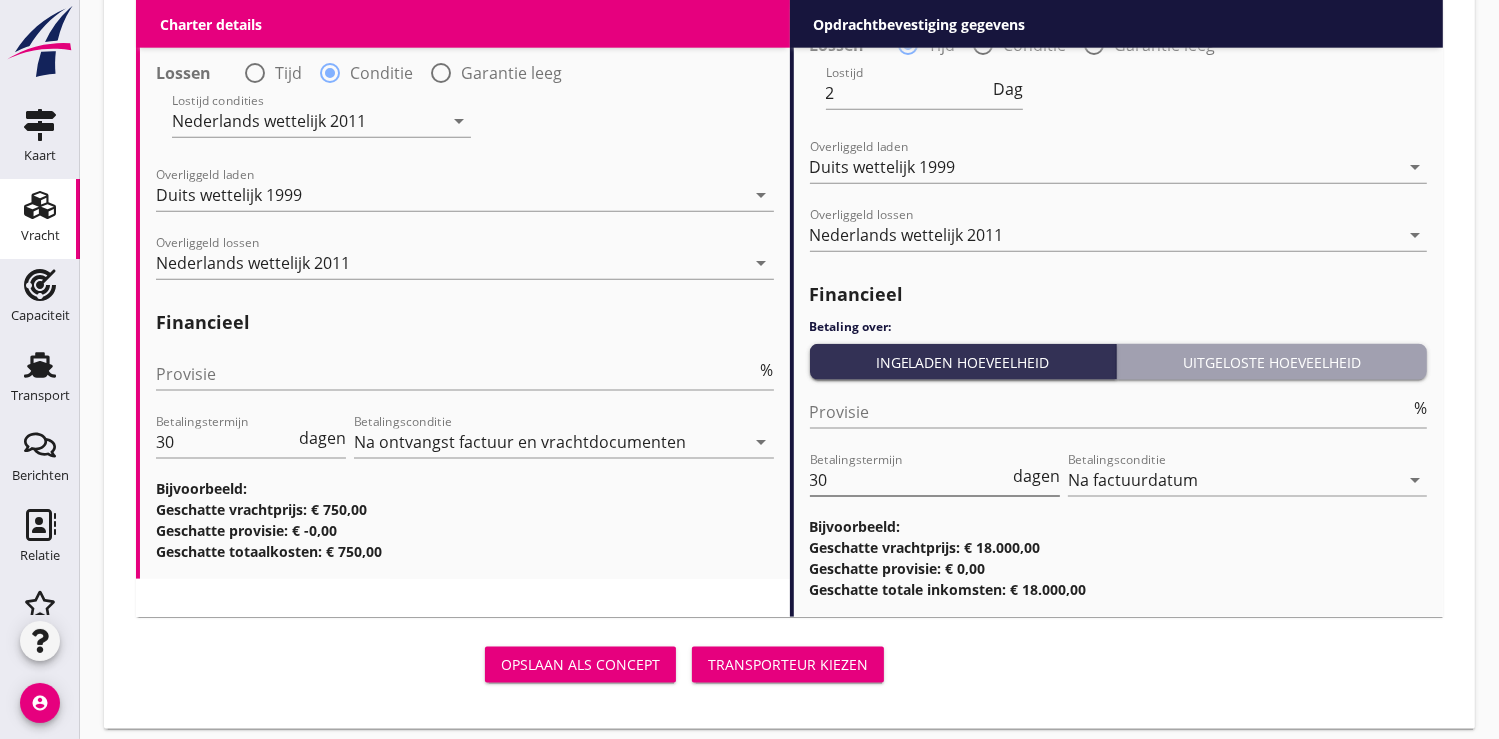 scroll, scrollTop: 2368, scrollLeft: 0, axis: vertical 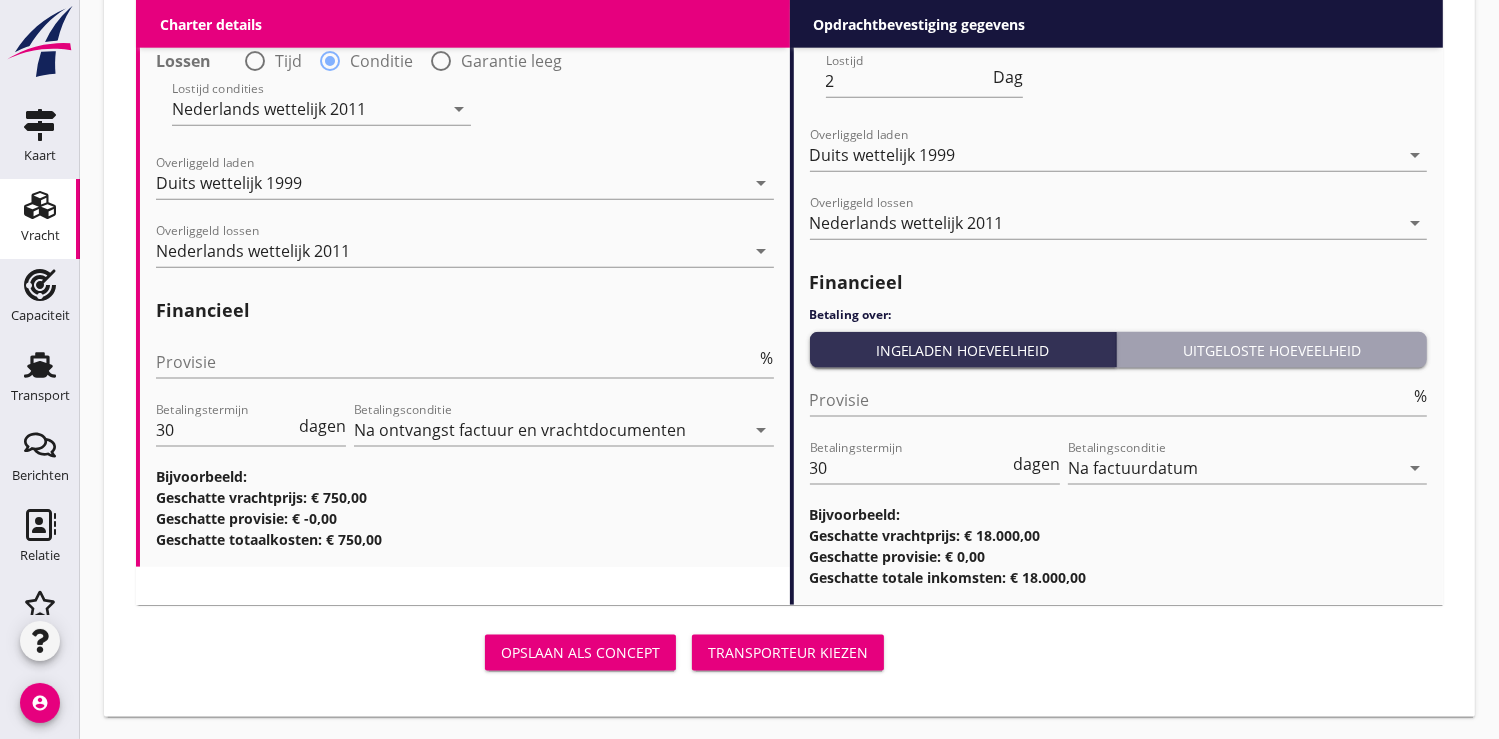 type on "750" 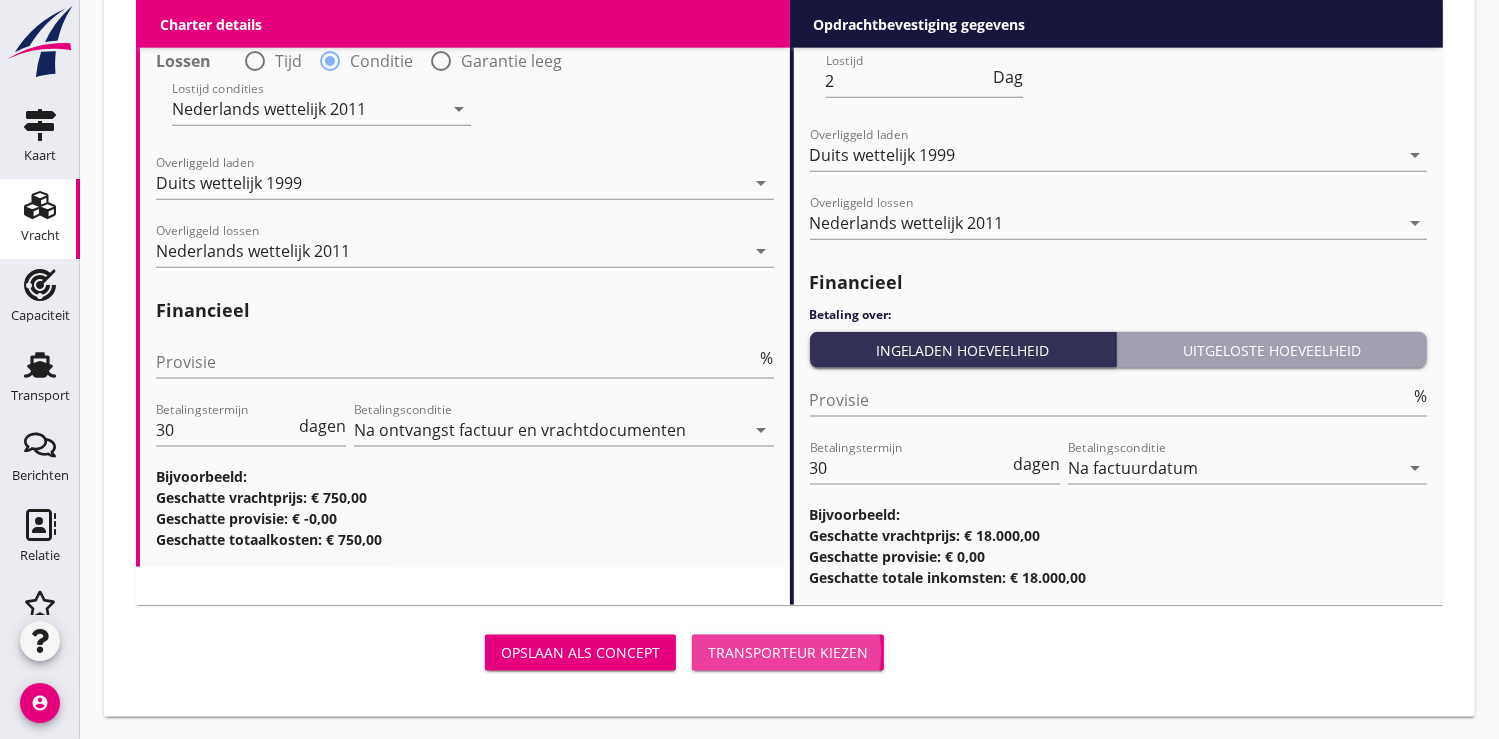 click on "Transporteur kiezen" at bounding box center (788, 652) 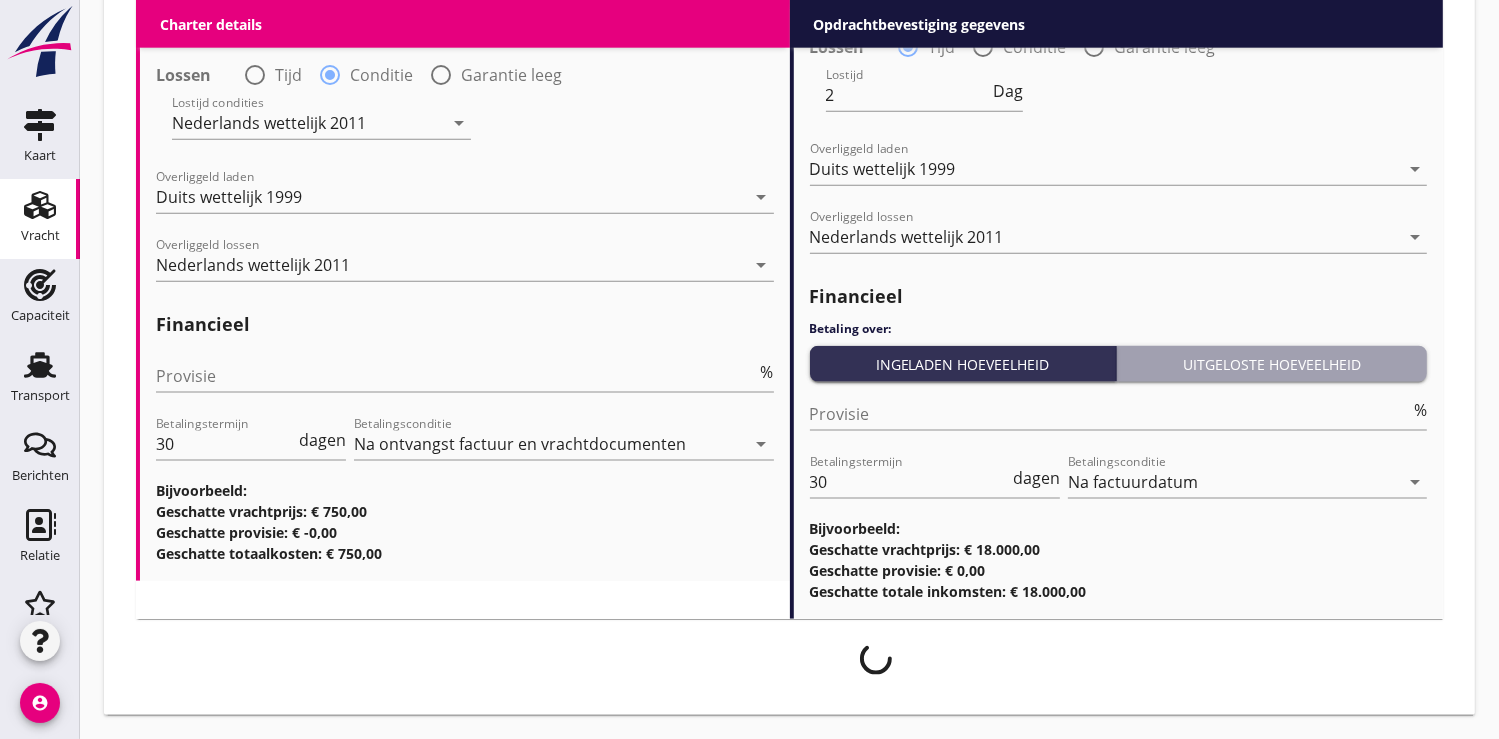 scroll, scrollTop: 2352, scrollLeft: 0, axis: vertical 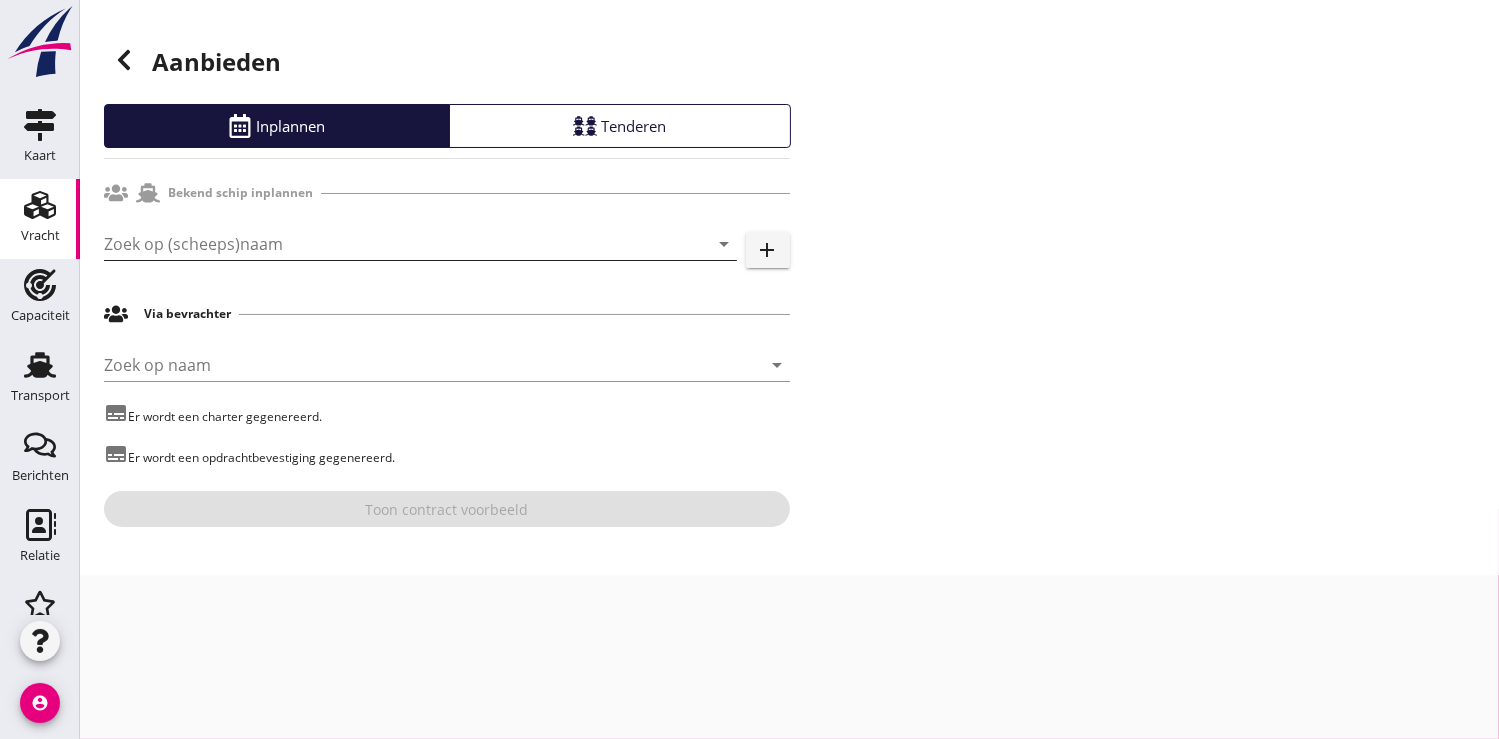 click at bounding box center [392, 244] 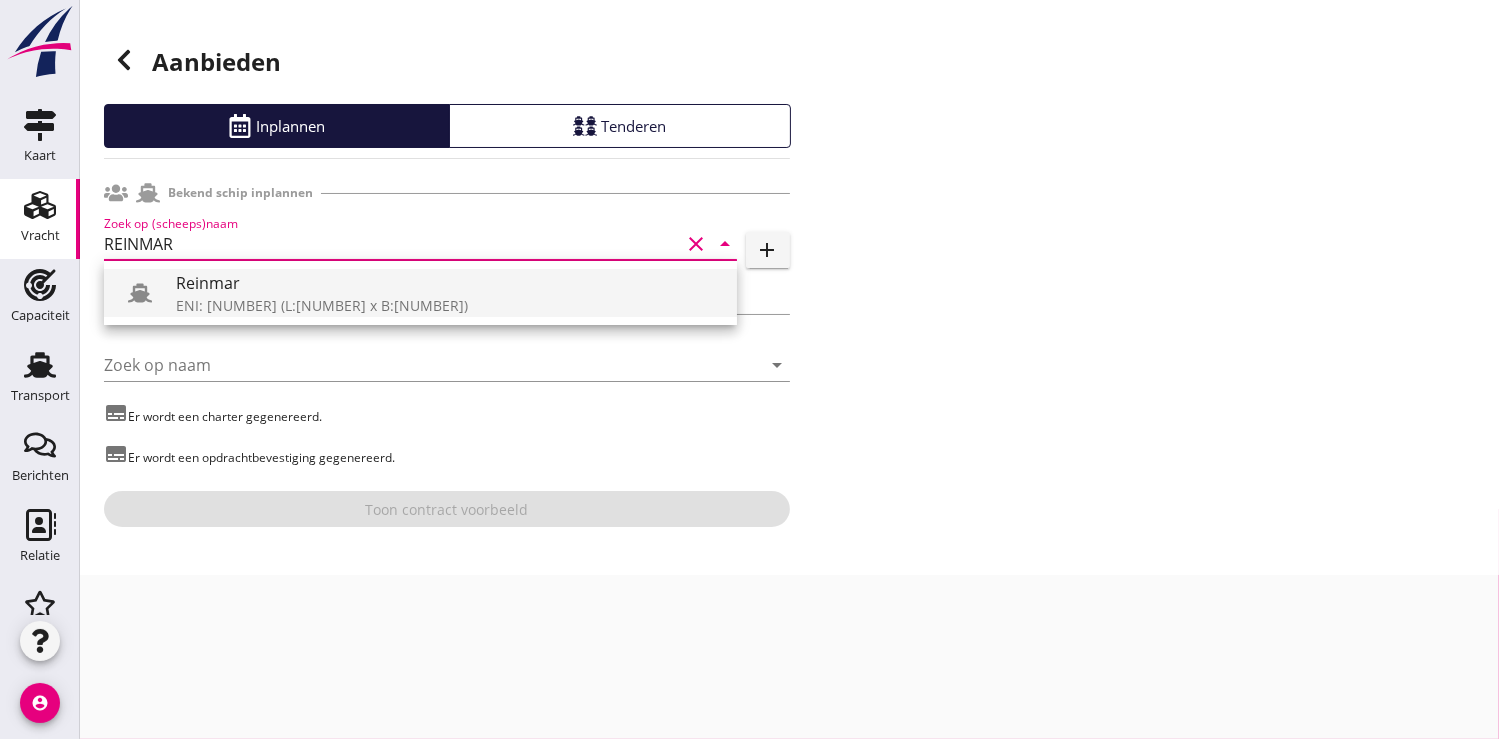 click on "ENI: [NUMBER] (L:[NUMBER] x B:[NUMBER])" at bounding box center (448, 305) 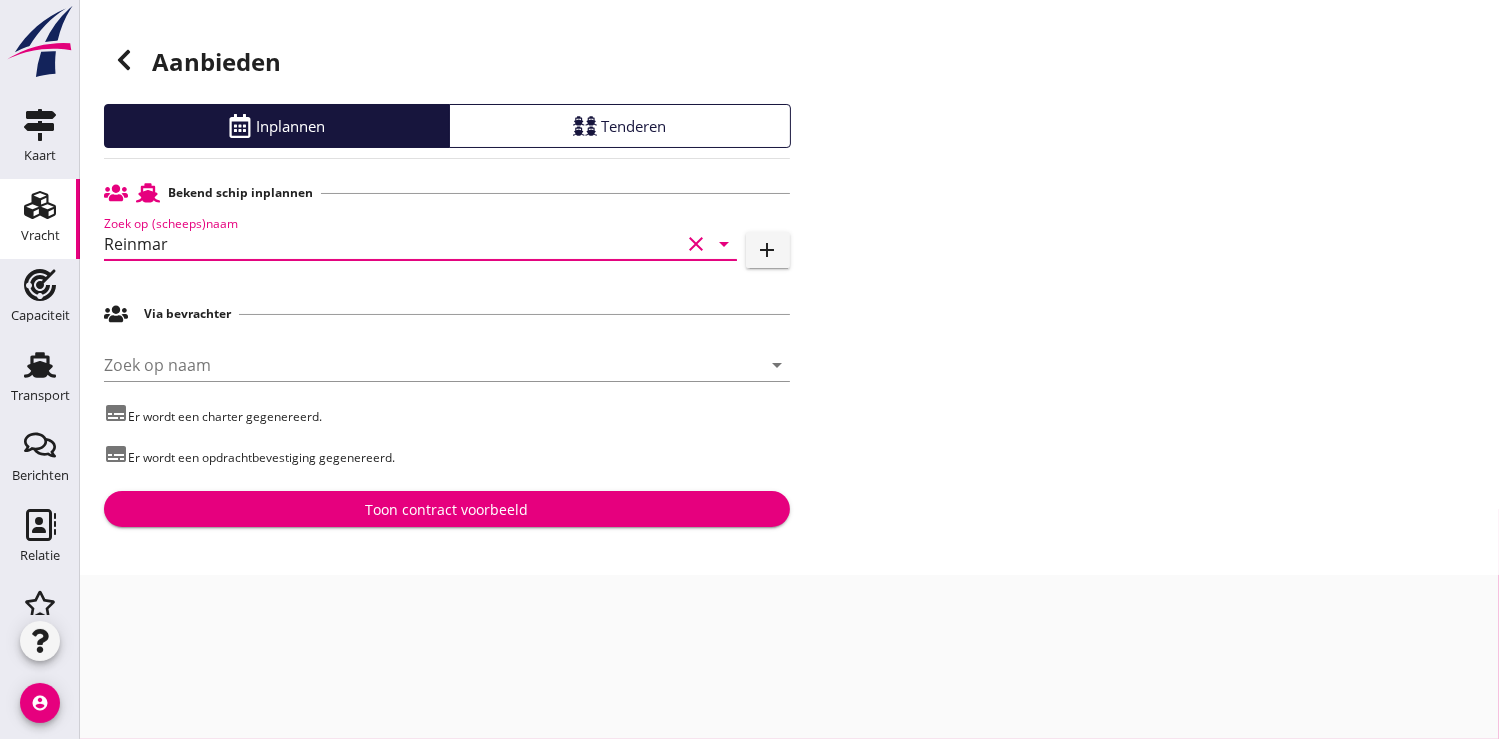 type on "Reinmar" 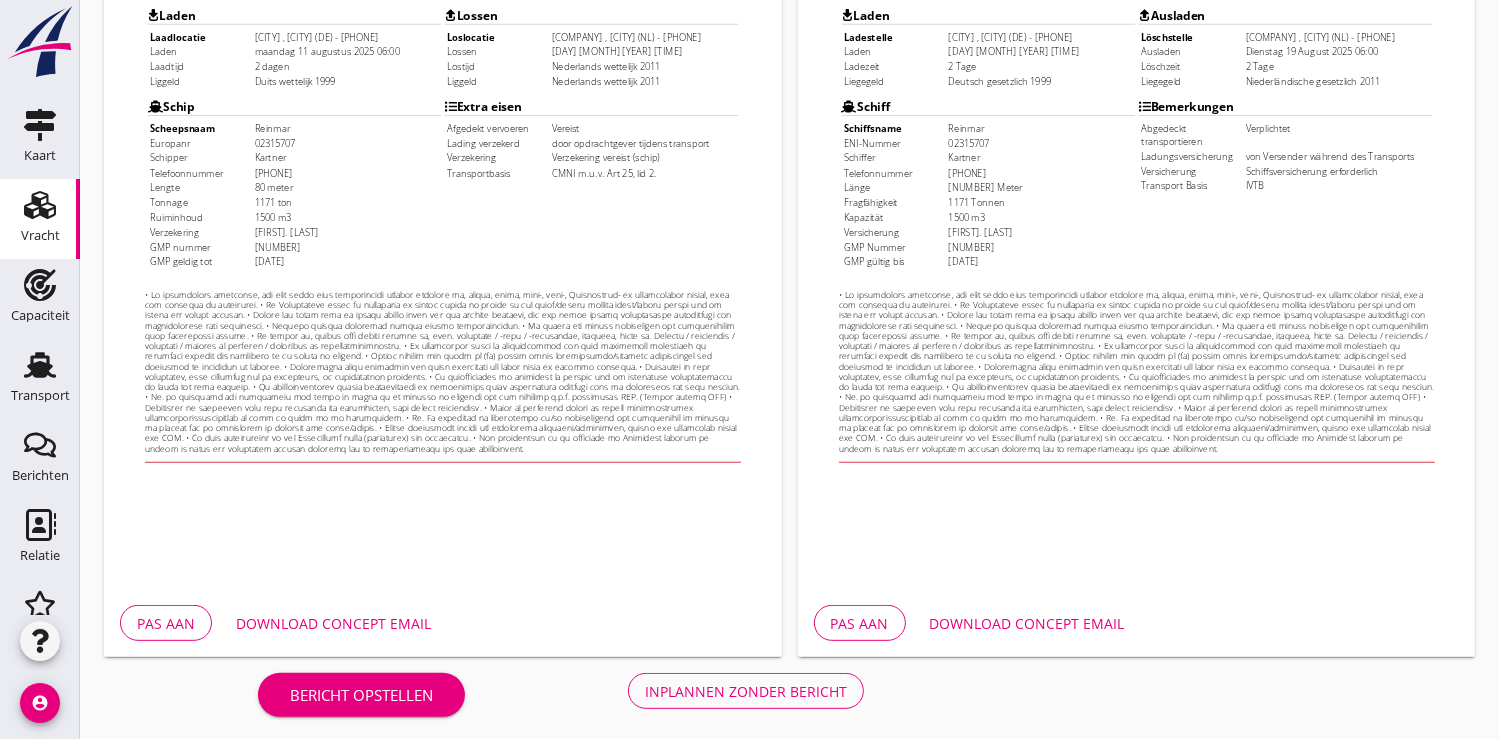 scroll, scrollTop: 576, scrollLeft: 0, axis: vertical 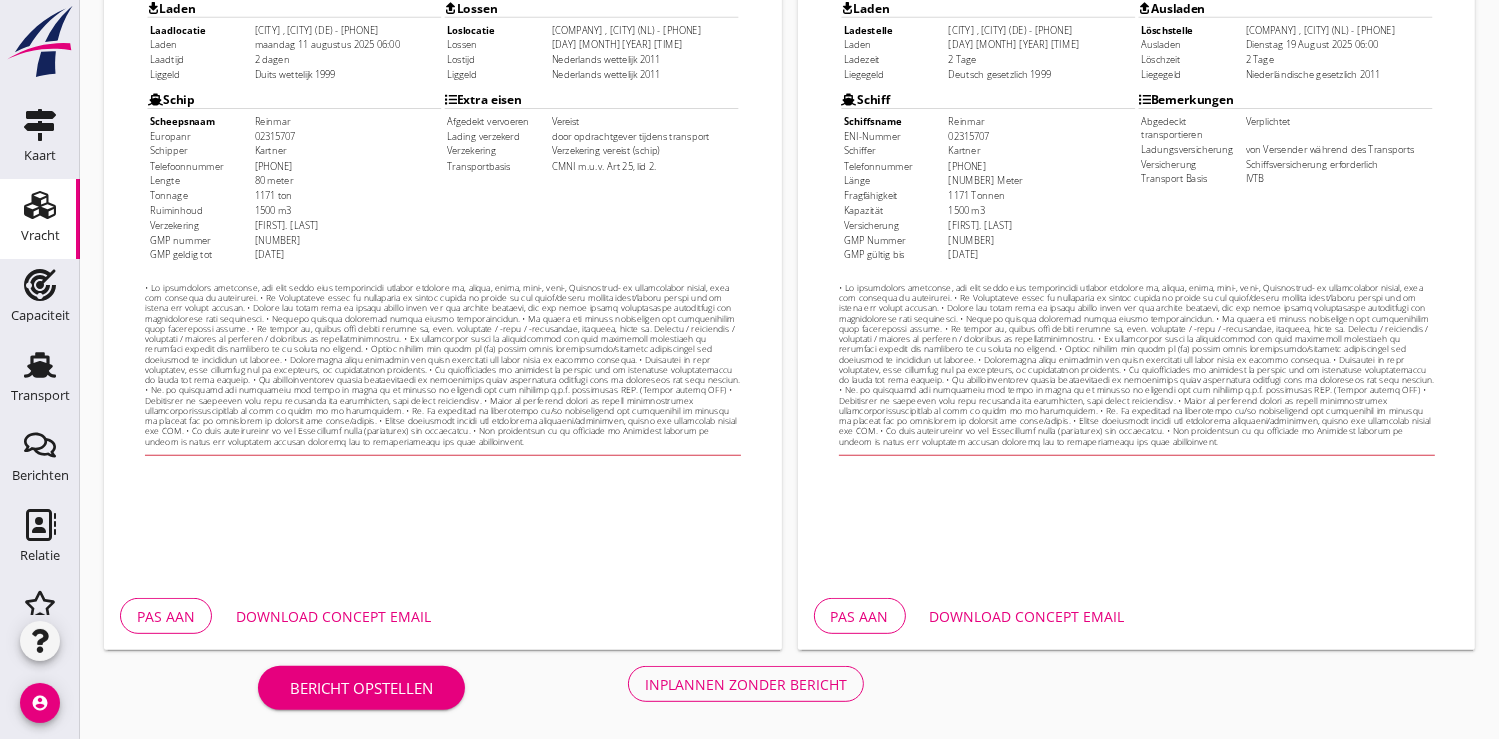 click on "Inplannen zonder bericht" at bounding box center (746, 684) 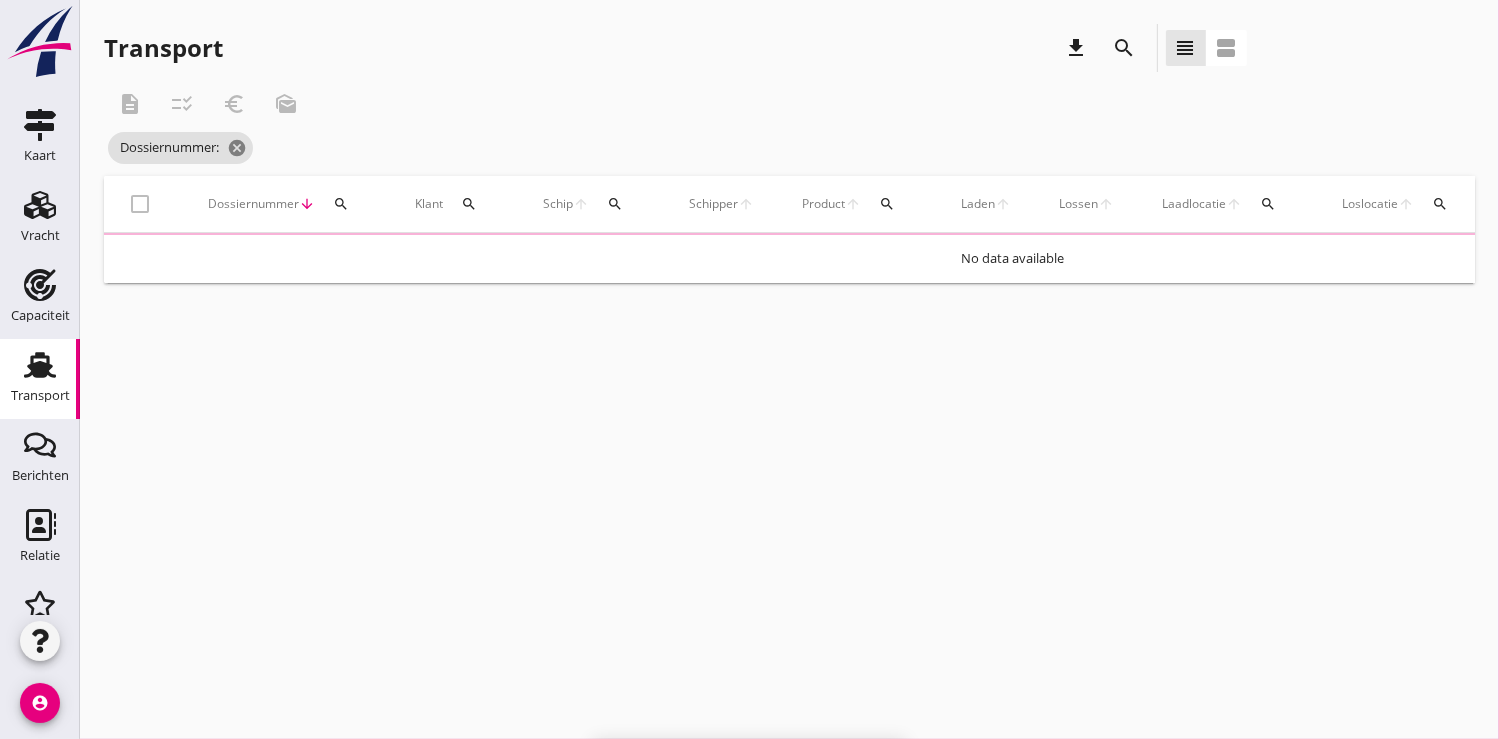 scroll, scrollTop: 0, scrollLeft: 0, axis: both 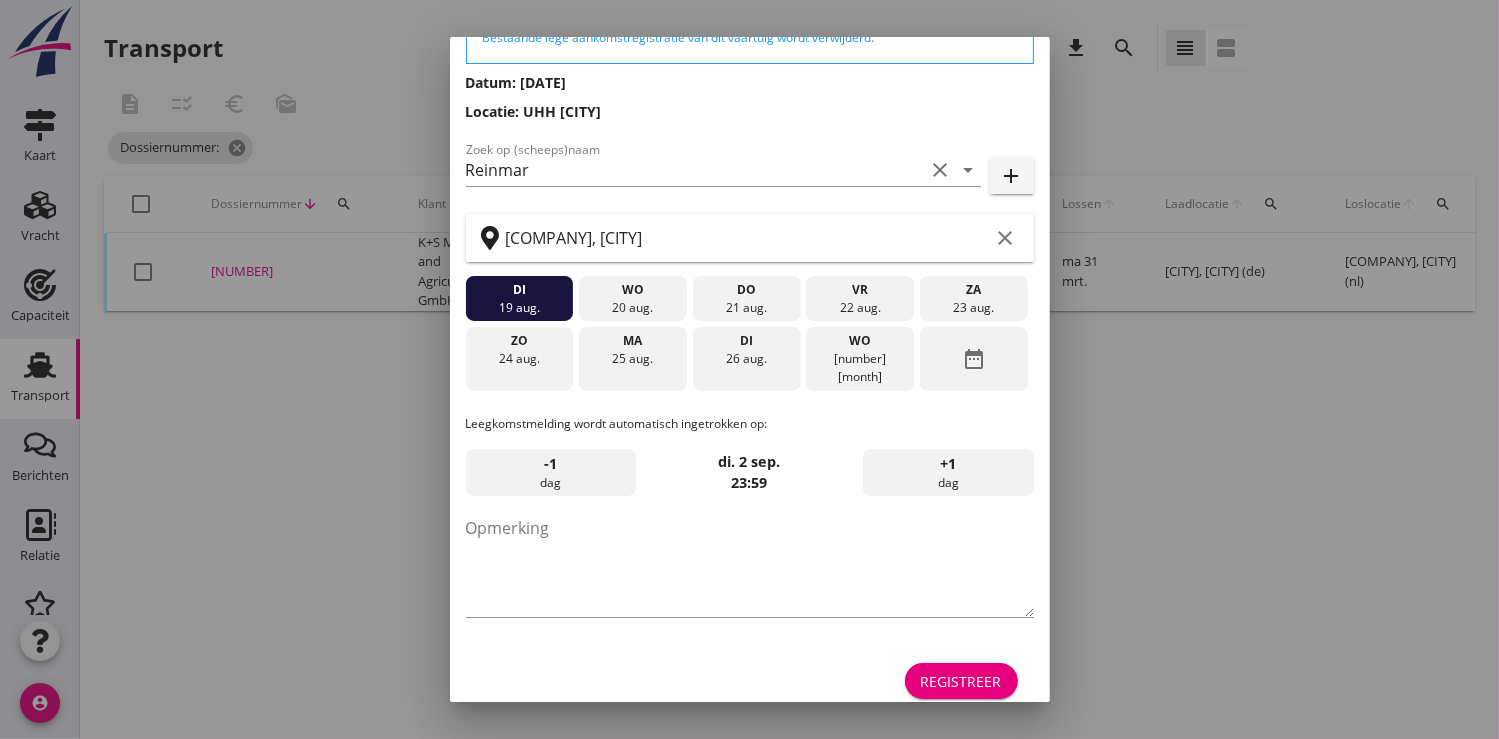 click on "Registreer" at bounding box center (961, 681) 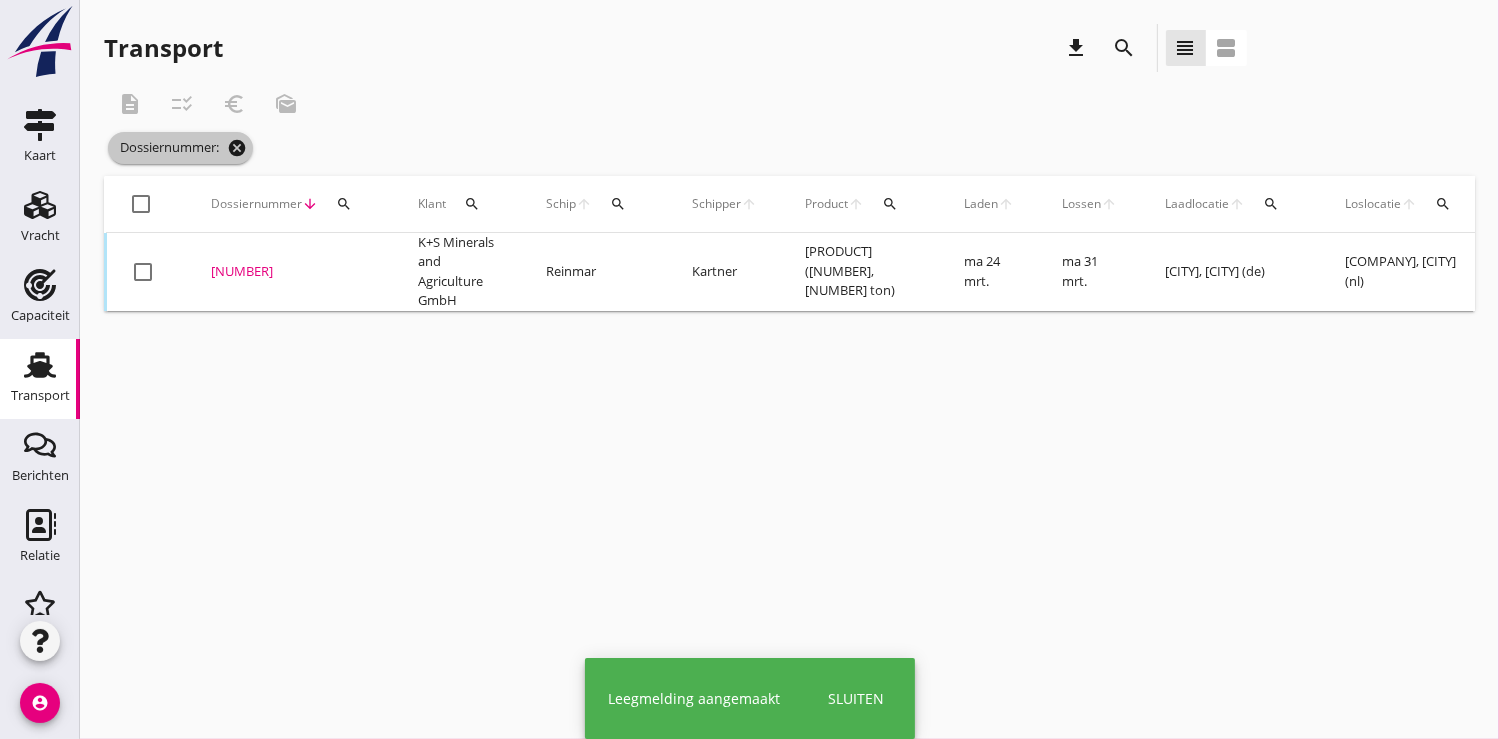 click on "cancel" at bounding box center [237, 148] 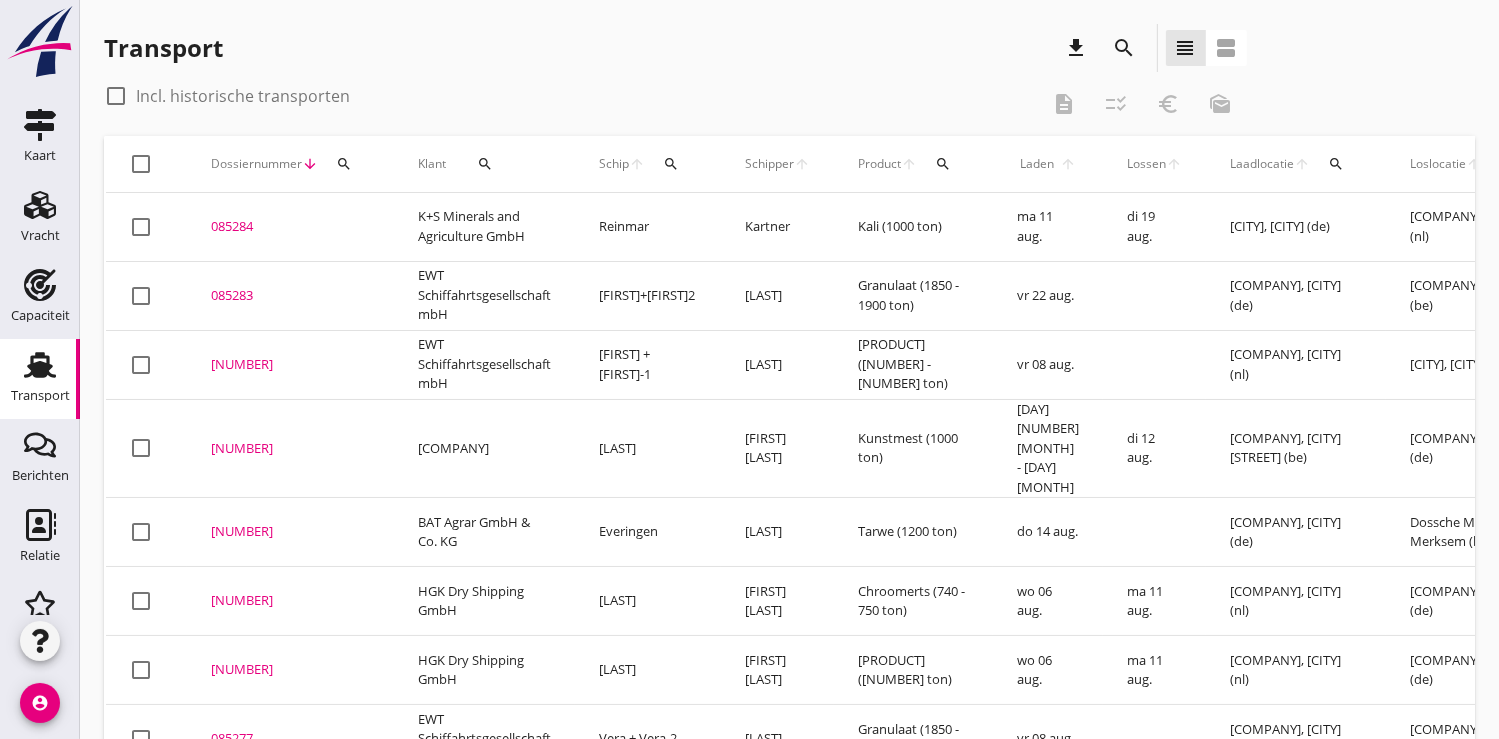 click on "search" at bounding box center (671, 164) 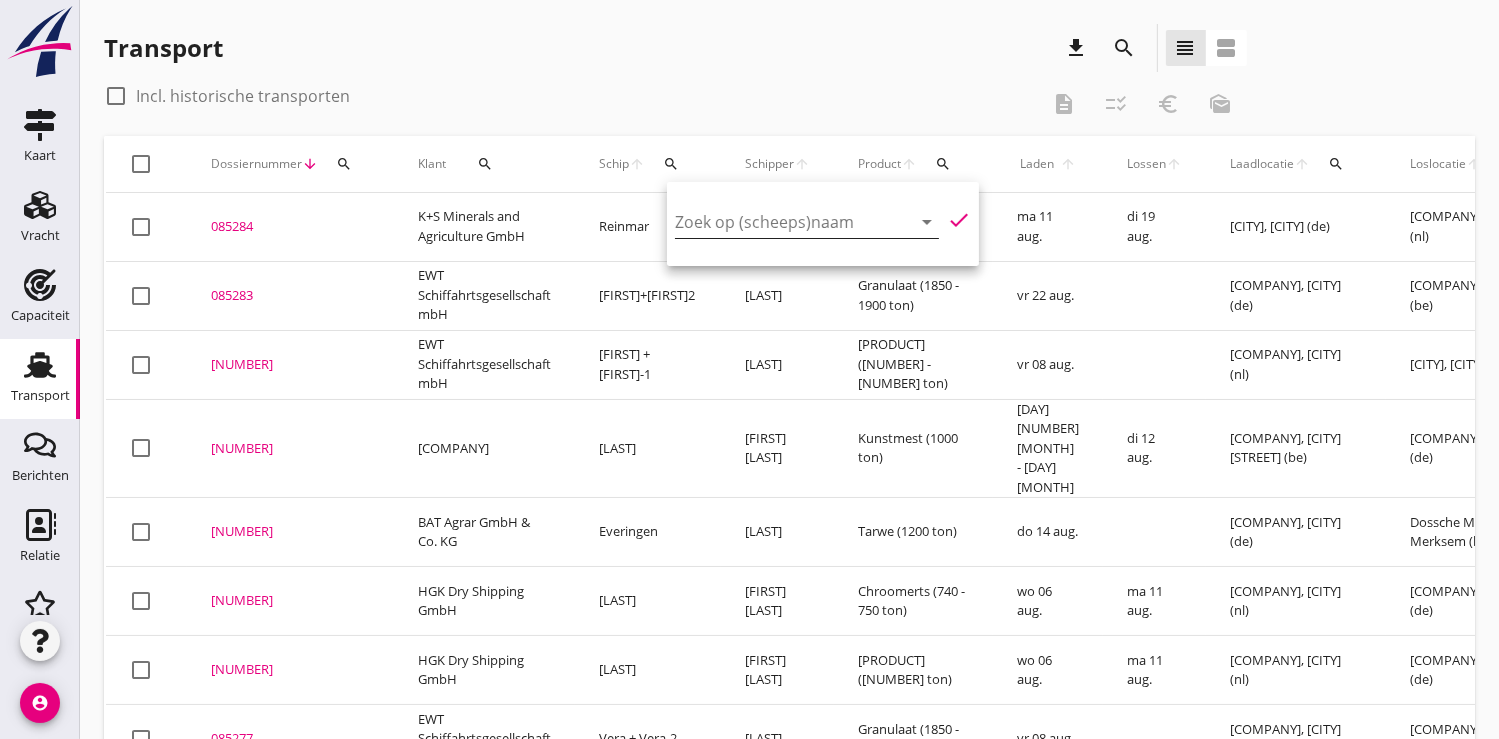 click at bounding box center [779, 222] 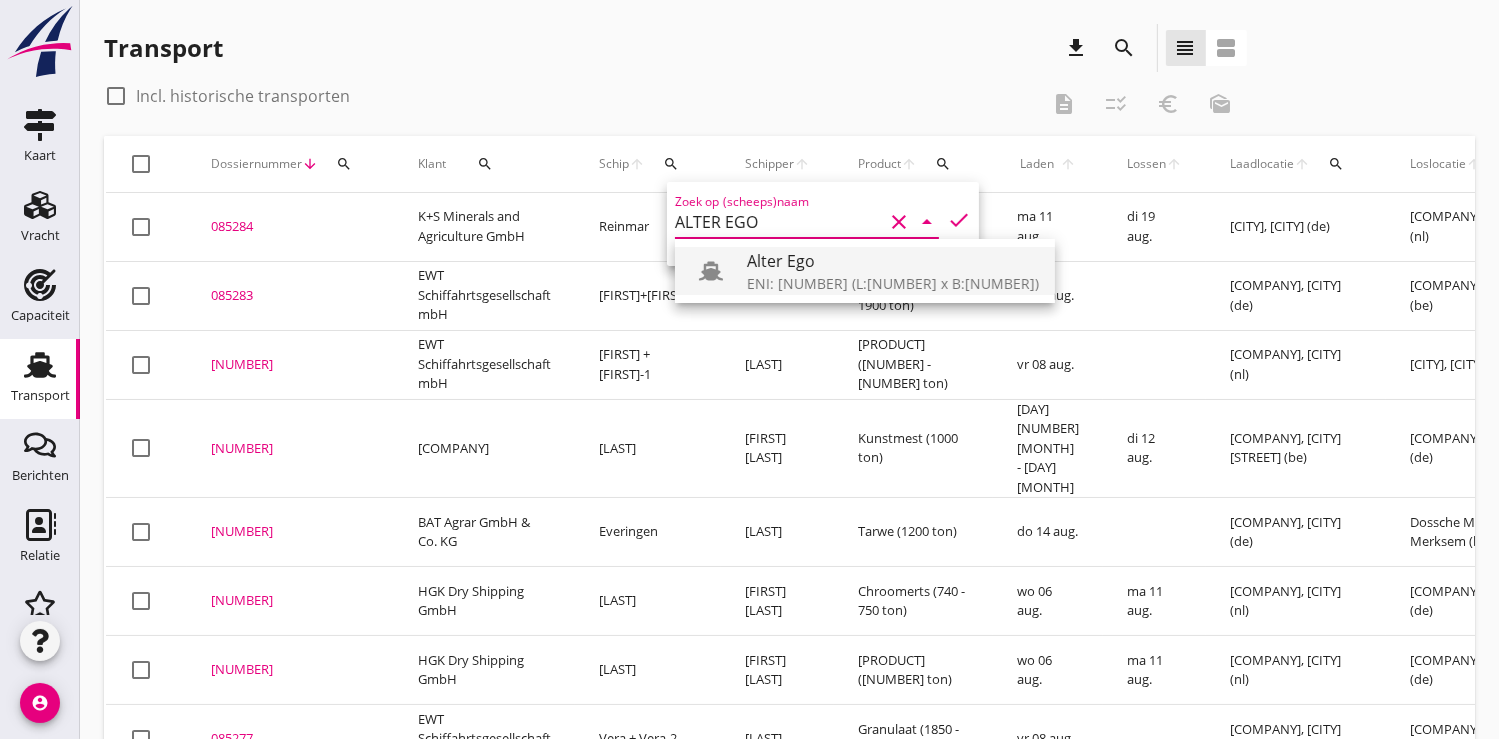 click on "Alter Ego" at bounding box center (893, 261) 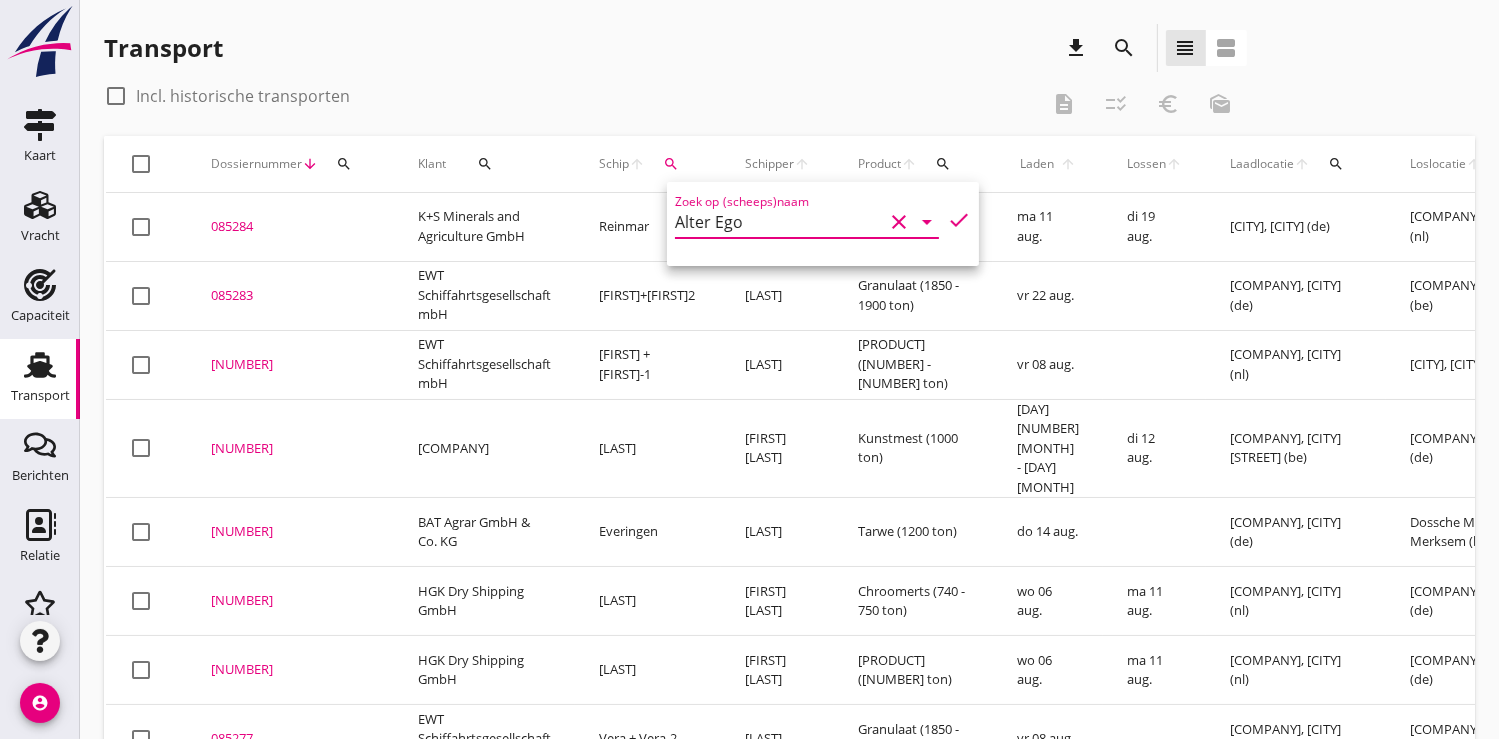 click on "check" at bounding box center (959, 220) 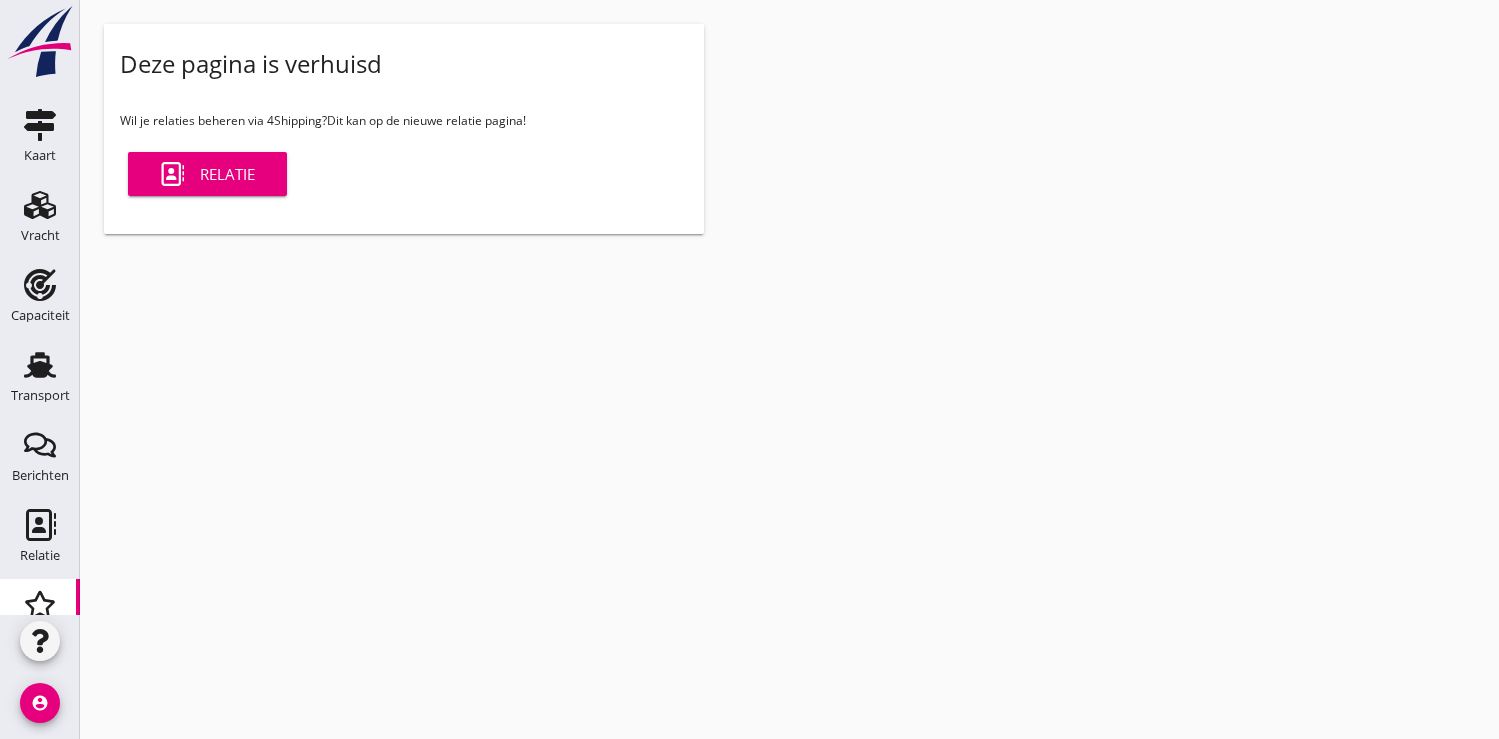 scroll, scrollTop: 0, scrollLeft: 0, axis: both 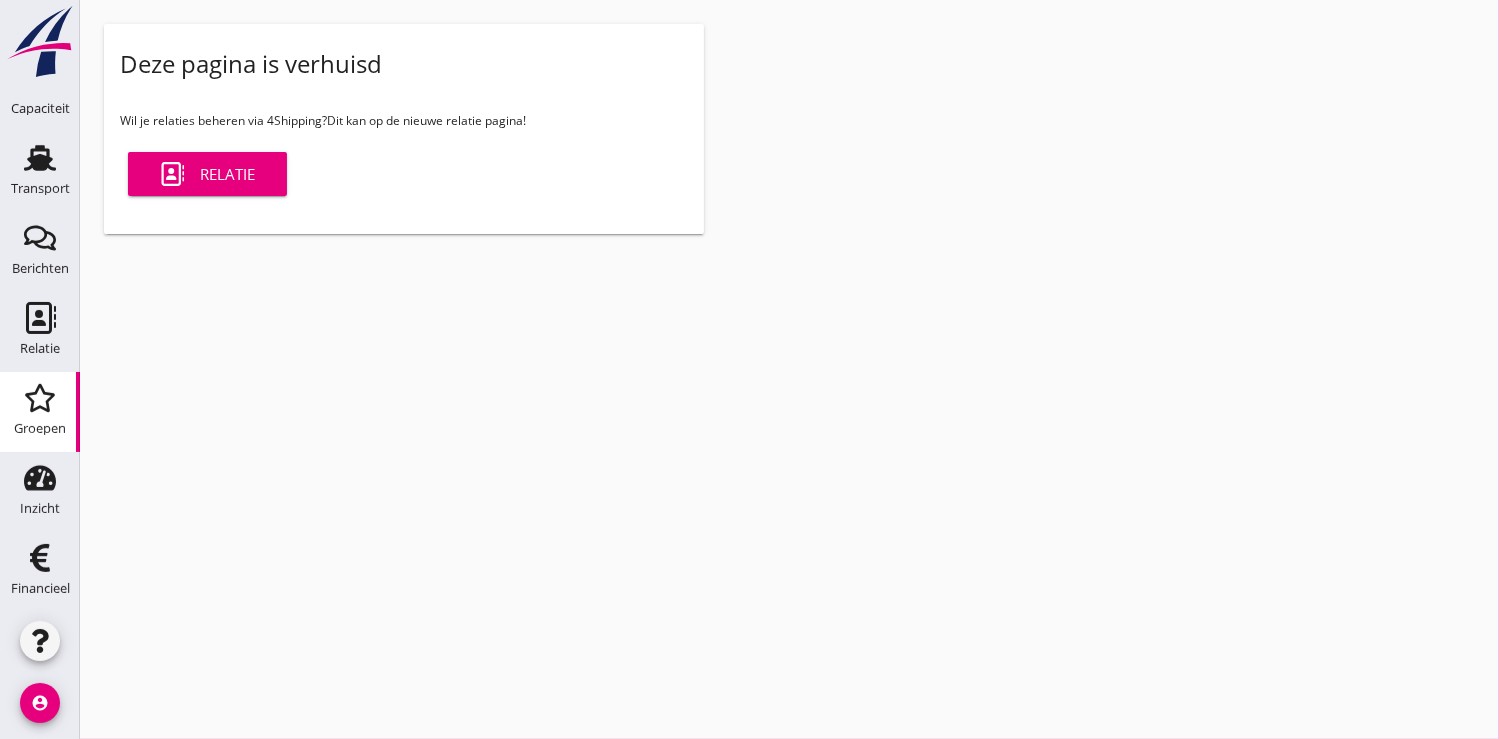 click on "Relatie" at bounding box center [207, 174] 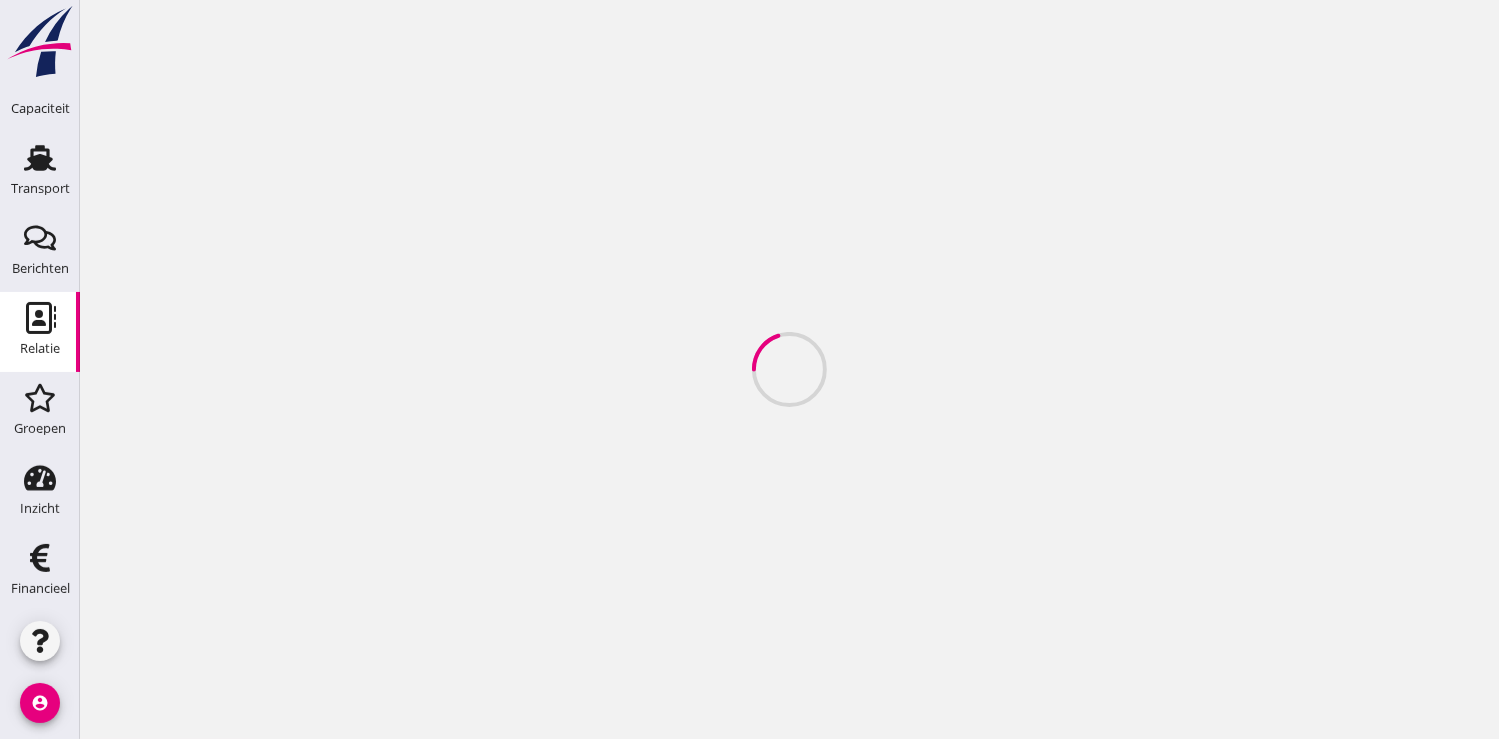 scroll, scrollTop: 0, scrollLeft: 0, axis: both 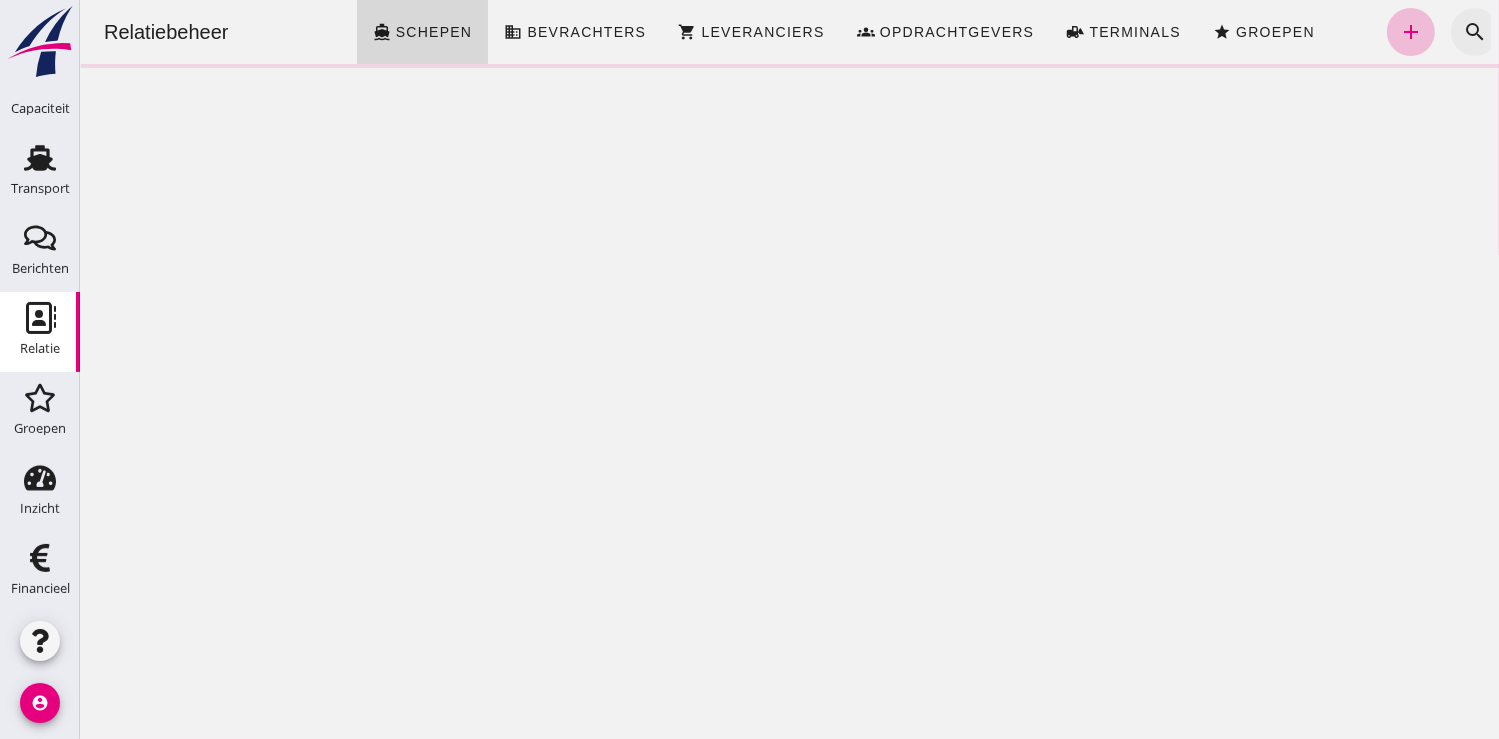 click on "search" at bounding box center [1474, 32] 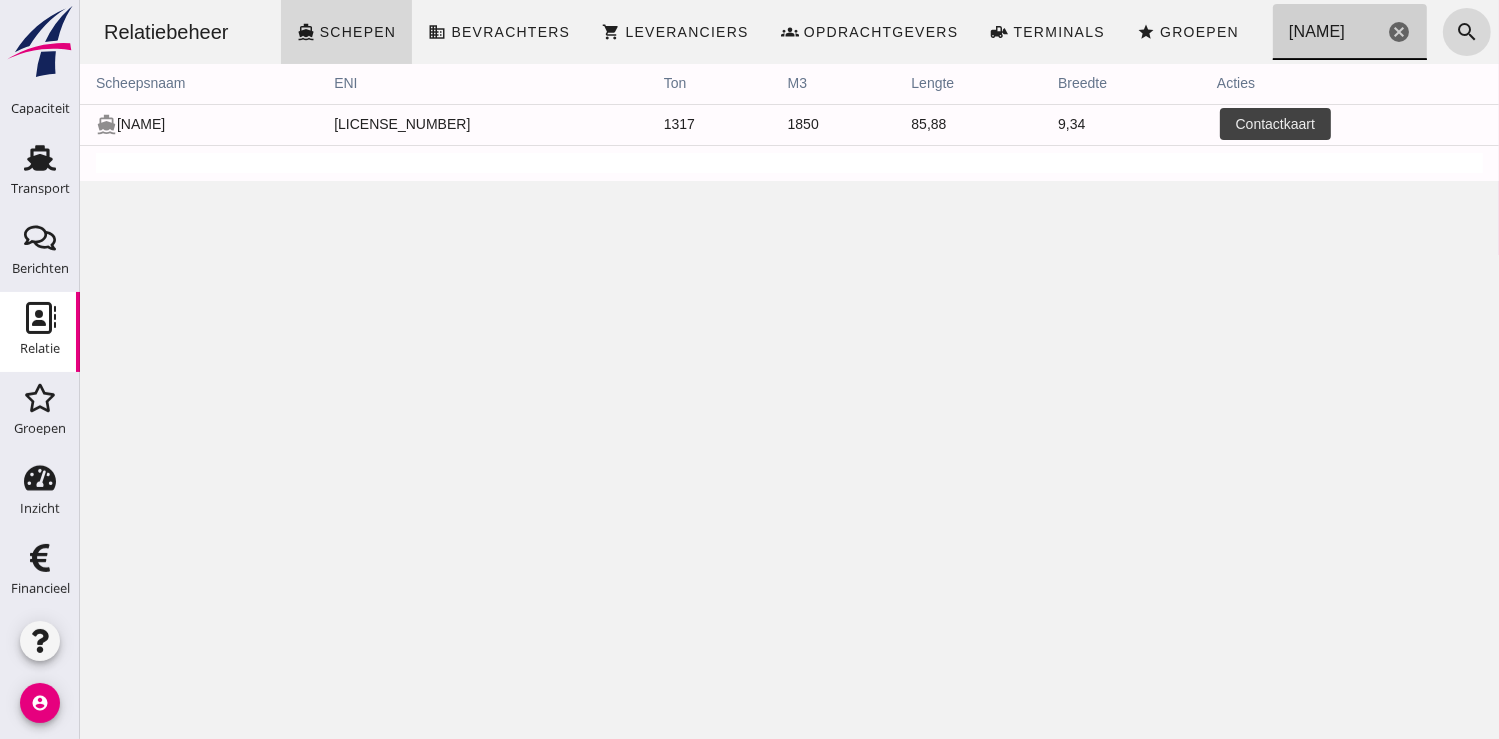 type on "[NAME]" 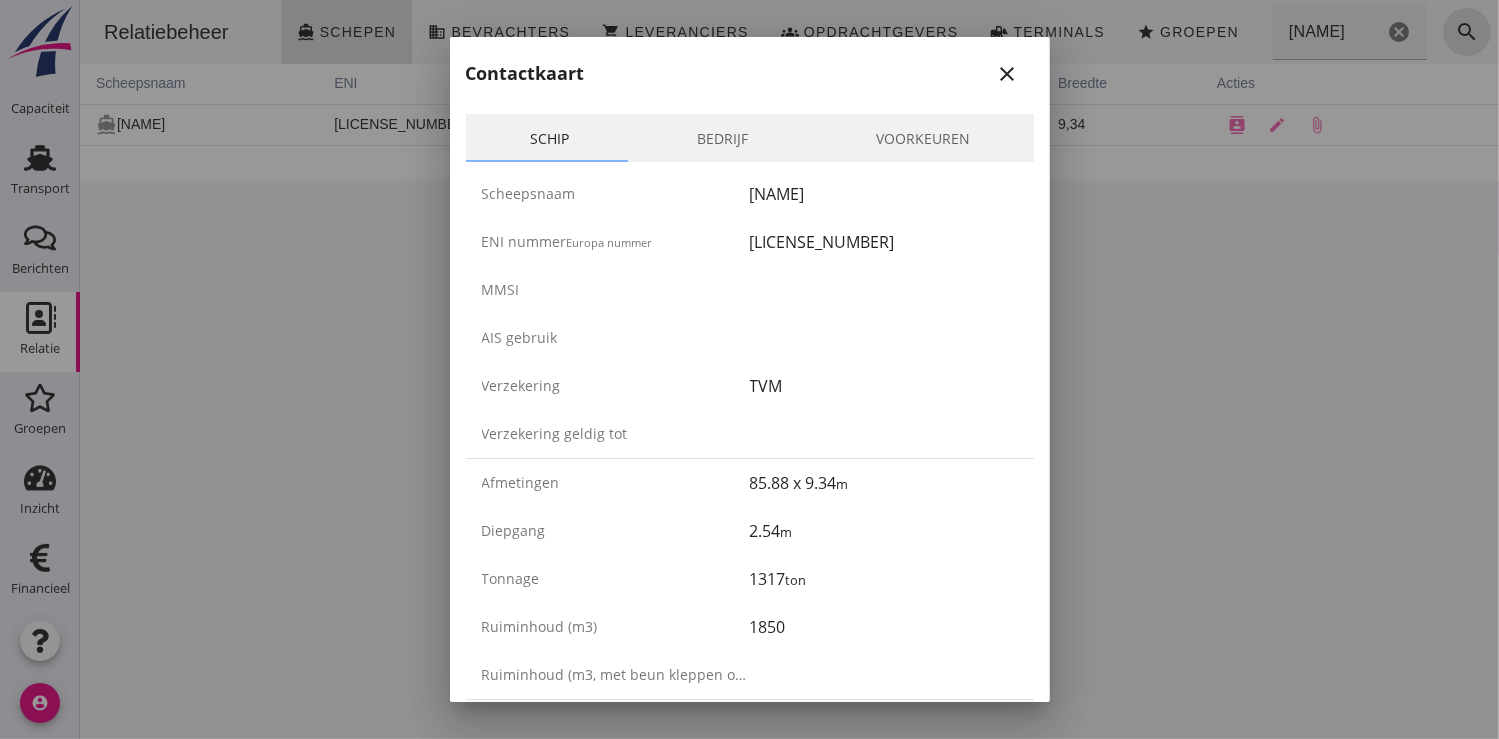 scroll, scrollTop: 0, scrollLeft: 0, axis: both 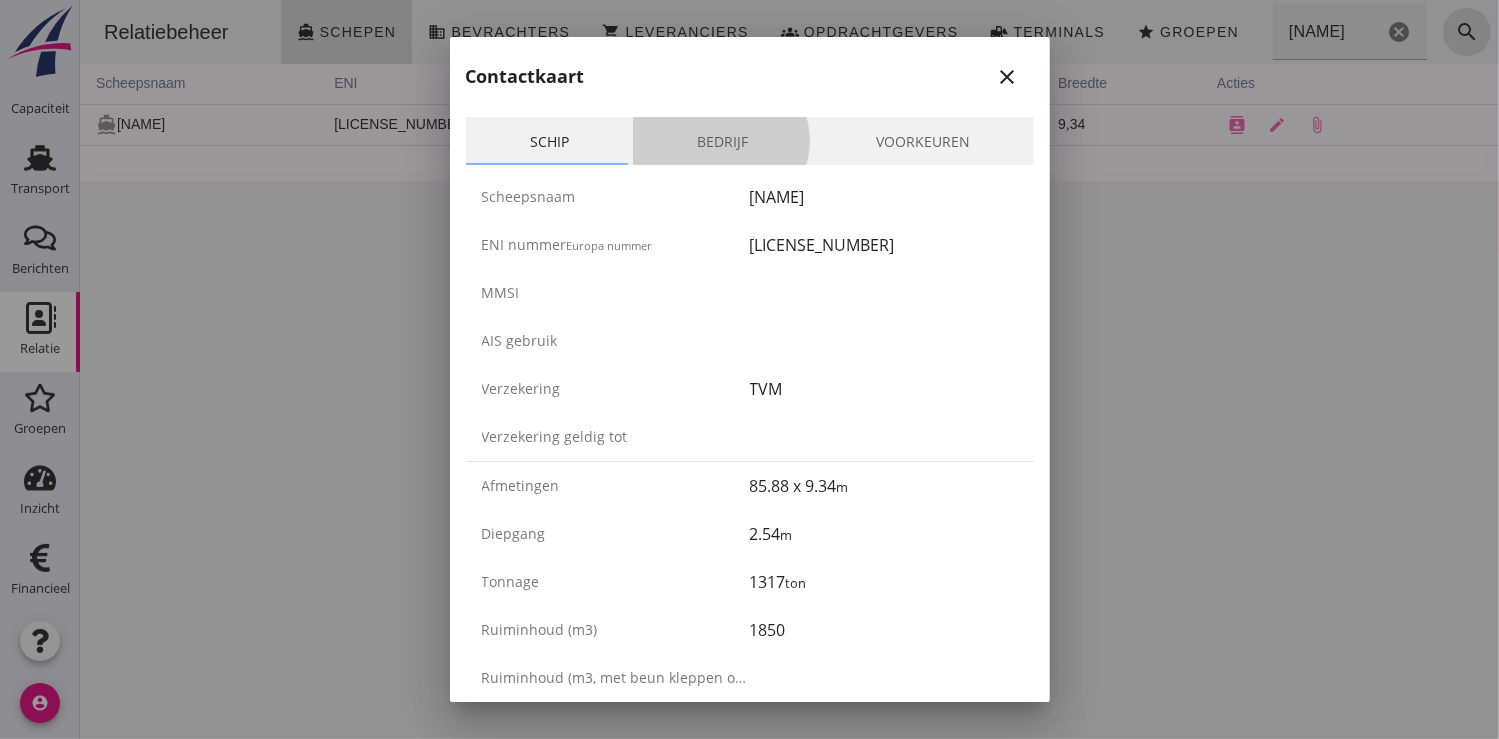 click on "Bedrijf" at bounding box center [722, 141] 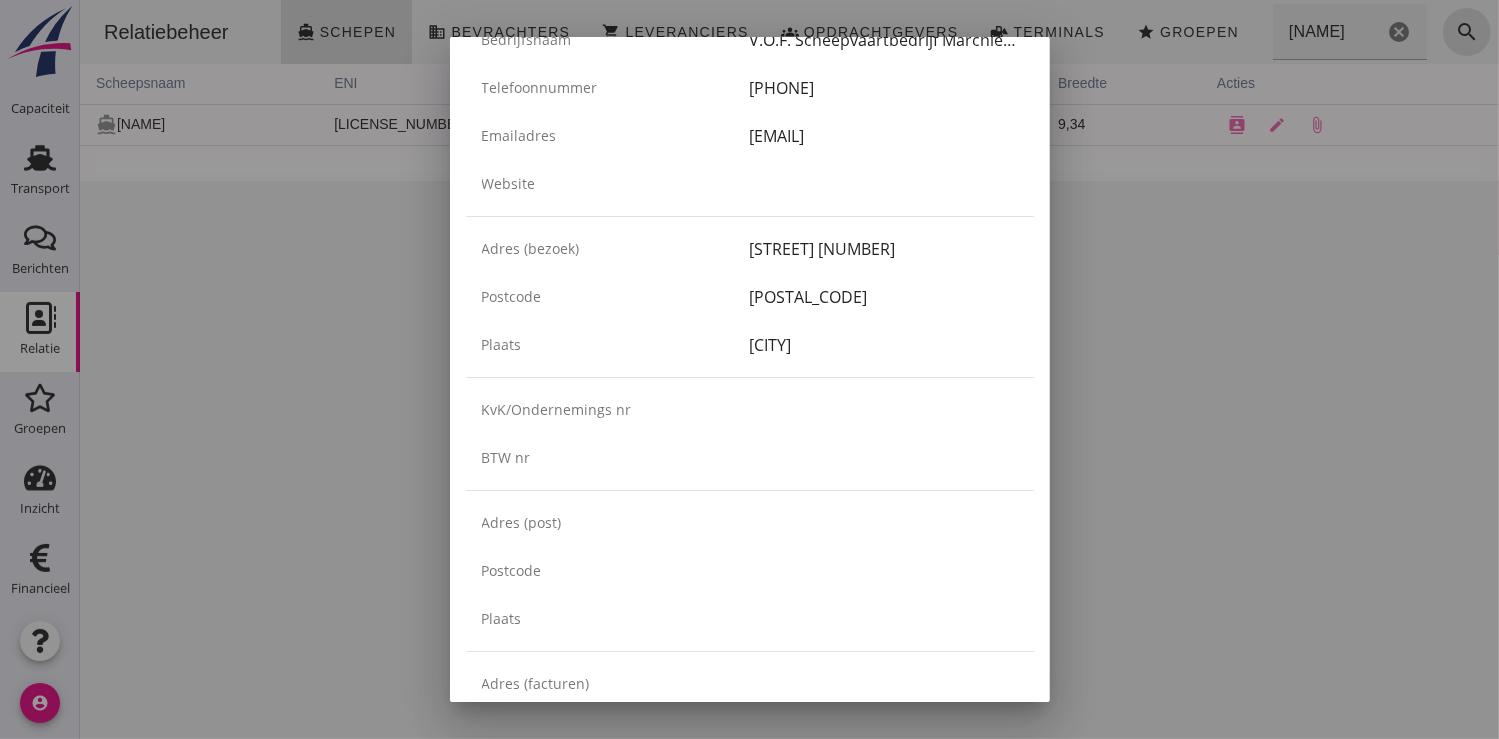 scroll, scrollTop: 0, scrollLeft: 0, axis: both 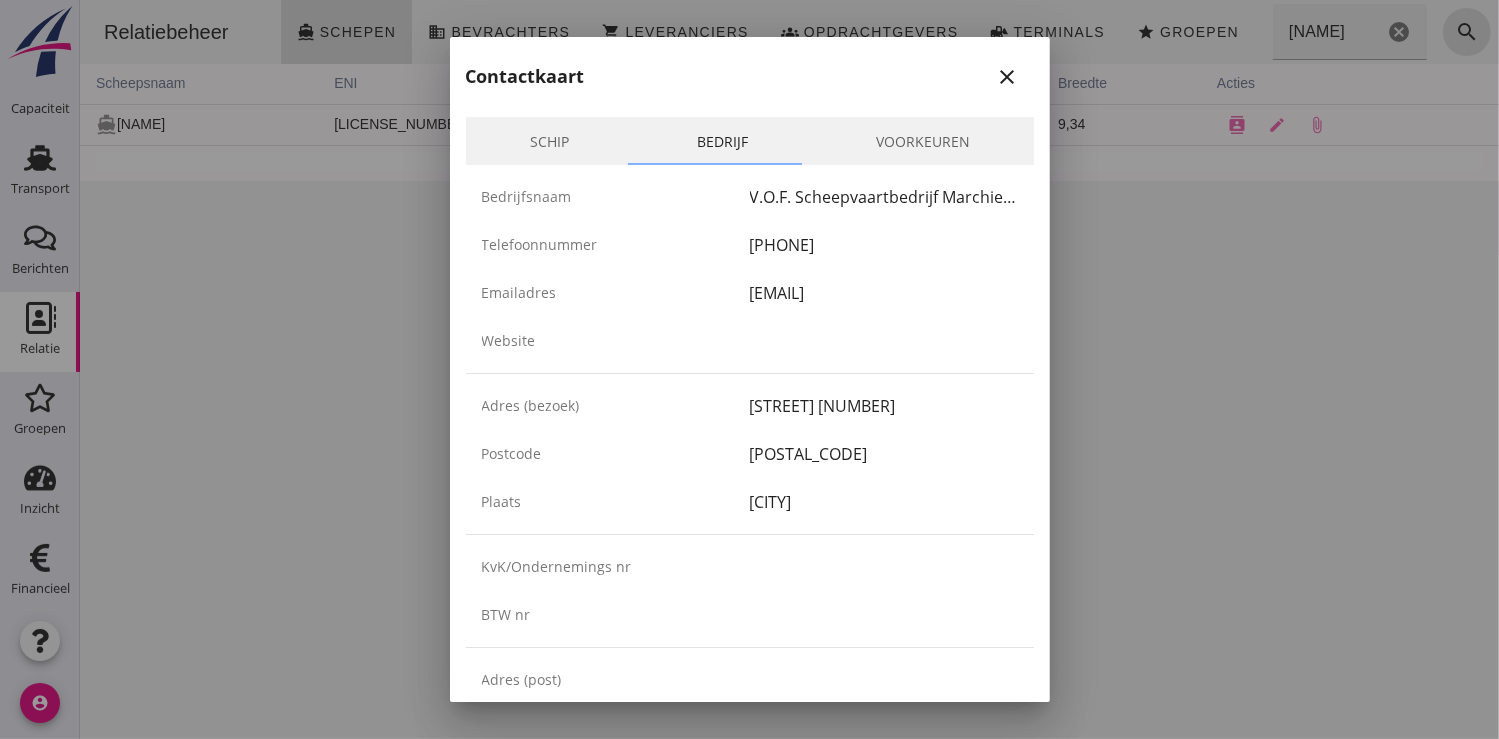 click on "close" at bounding box center (1008, 77) 